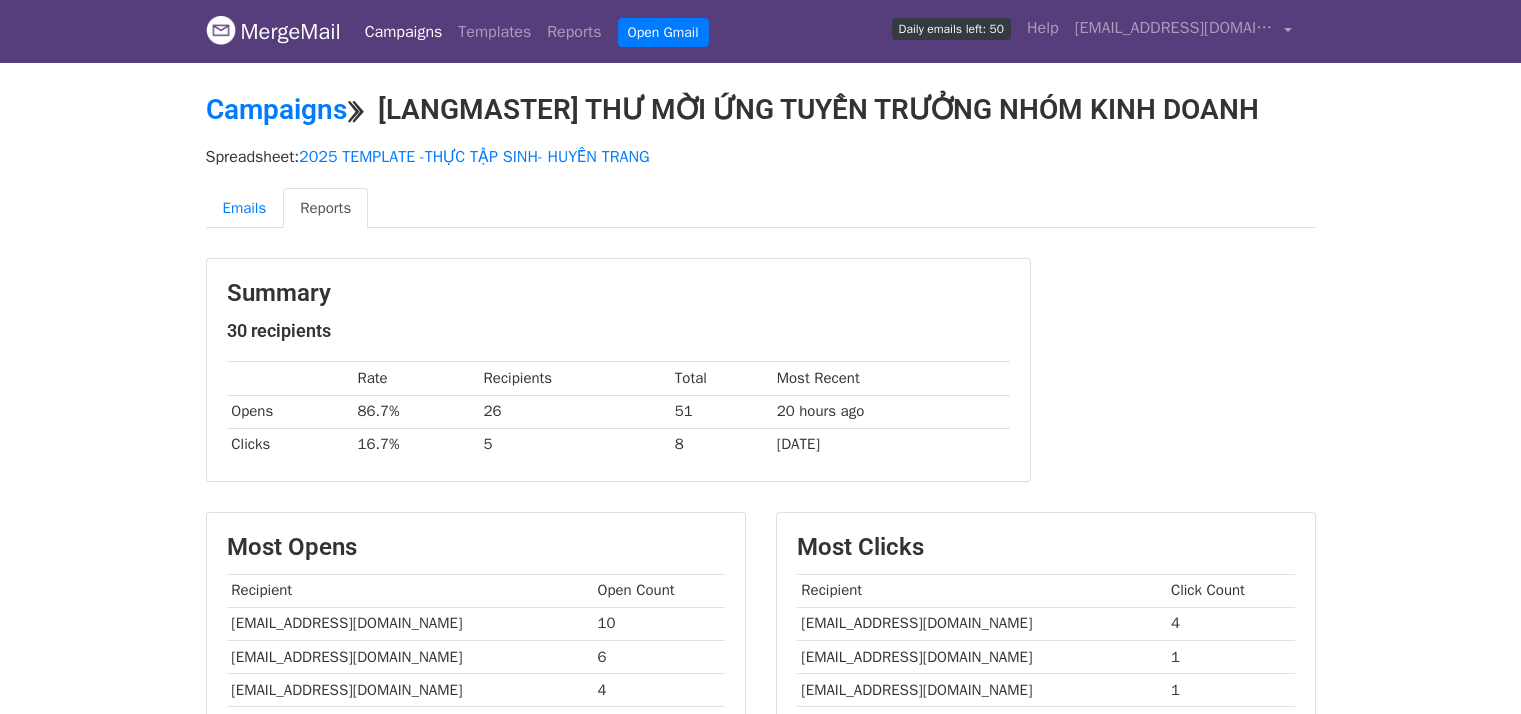 scroll, scrollTop: 0, scrollLeft: 0, axis: both 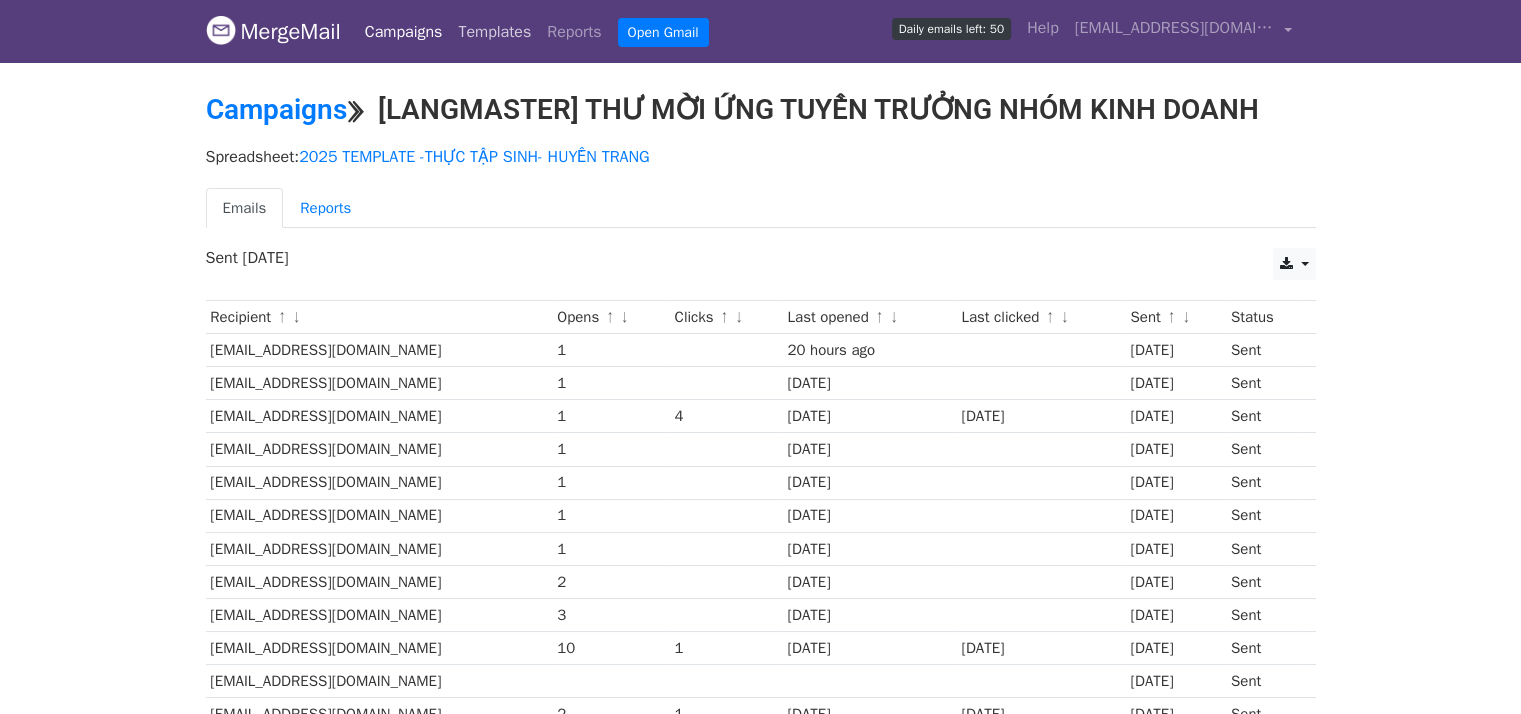 click on "Templates" at bounding box center [494, 32] 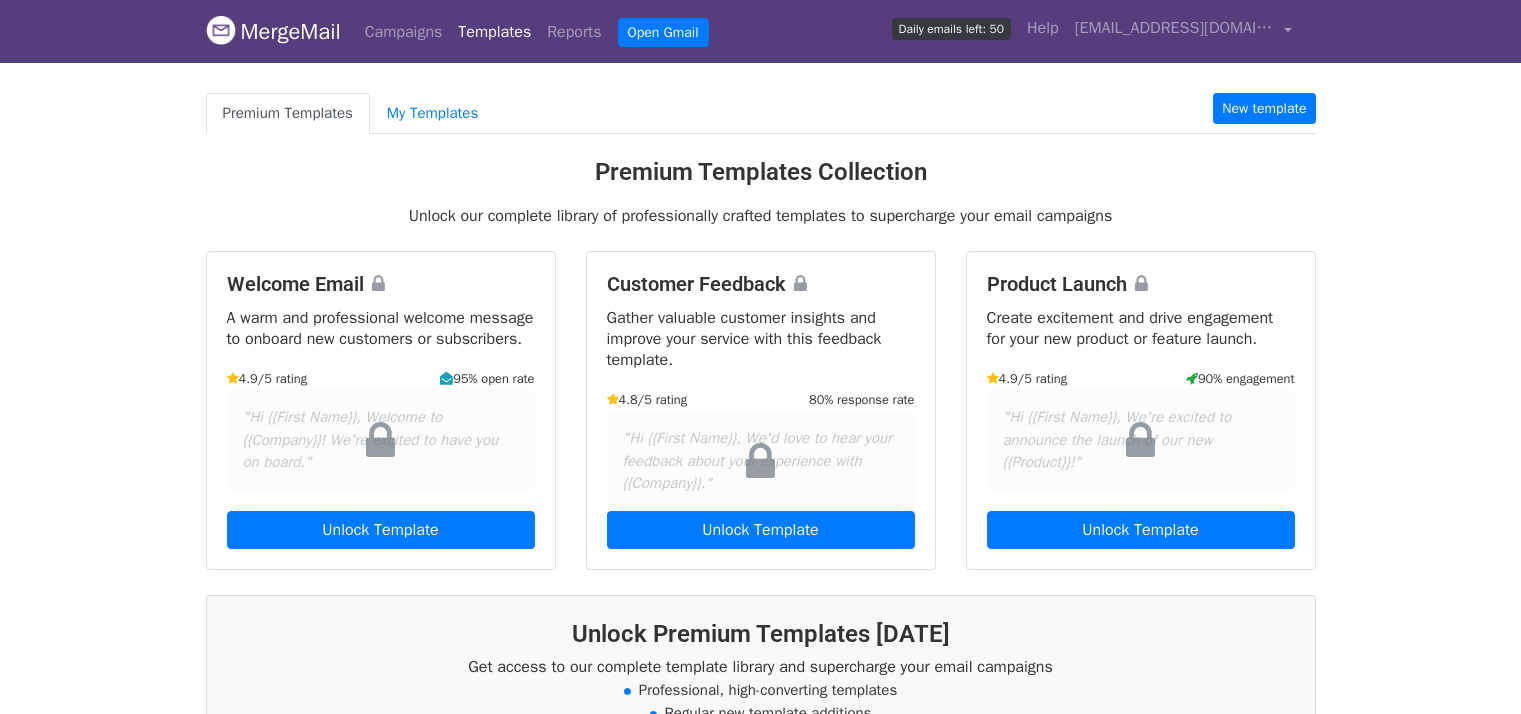 scroll, scrollTop: 0, scrollLeft: 0, axis: both 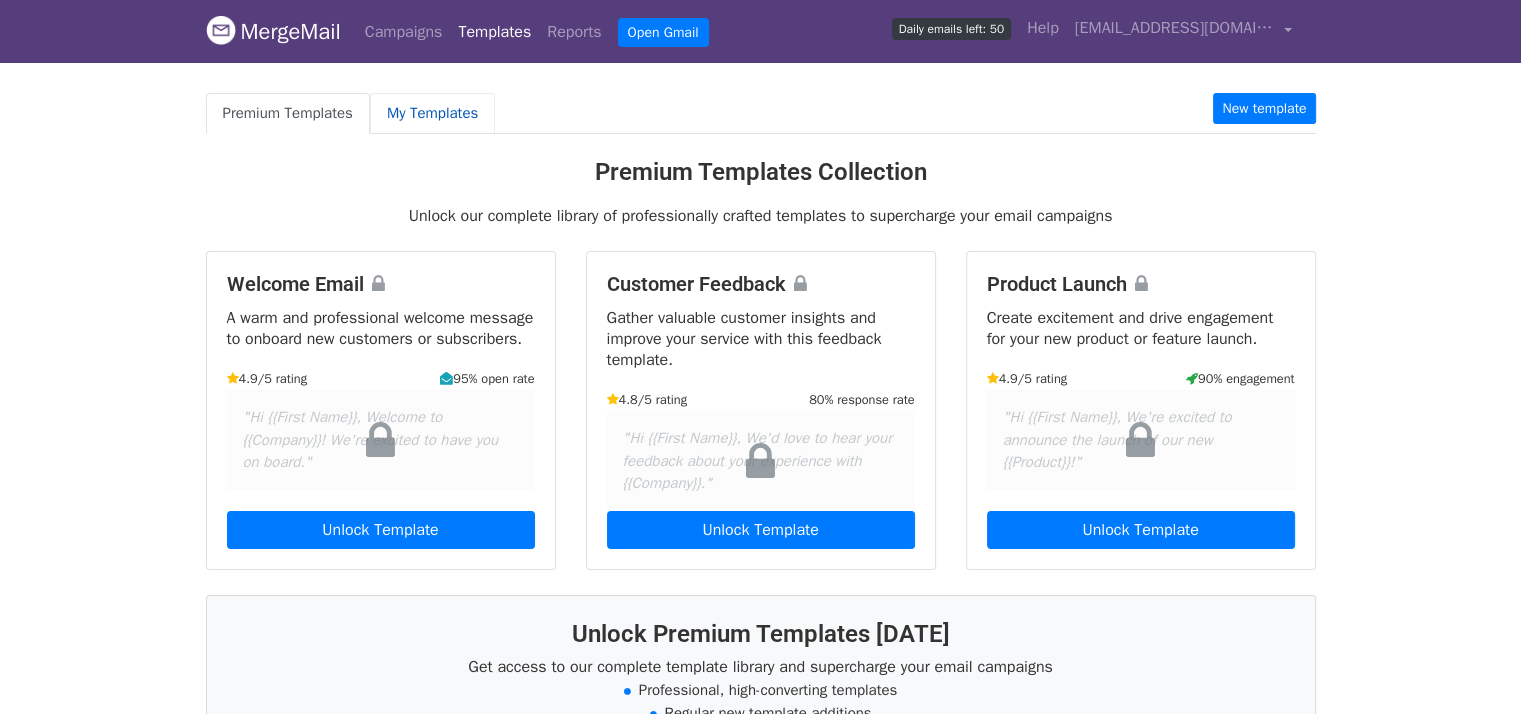 click on "My Templates" at bounding box center (432, 113) 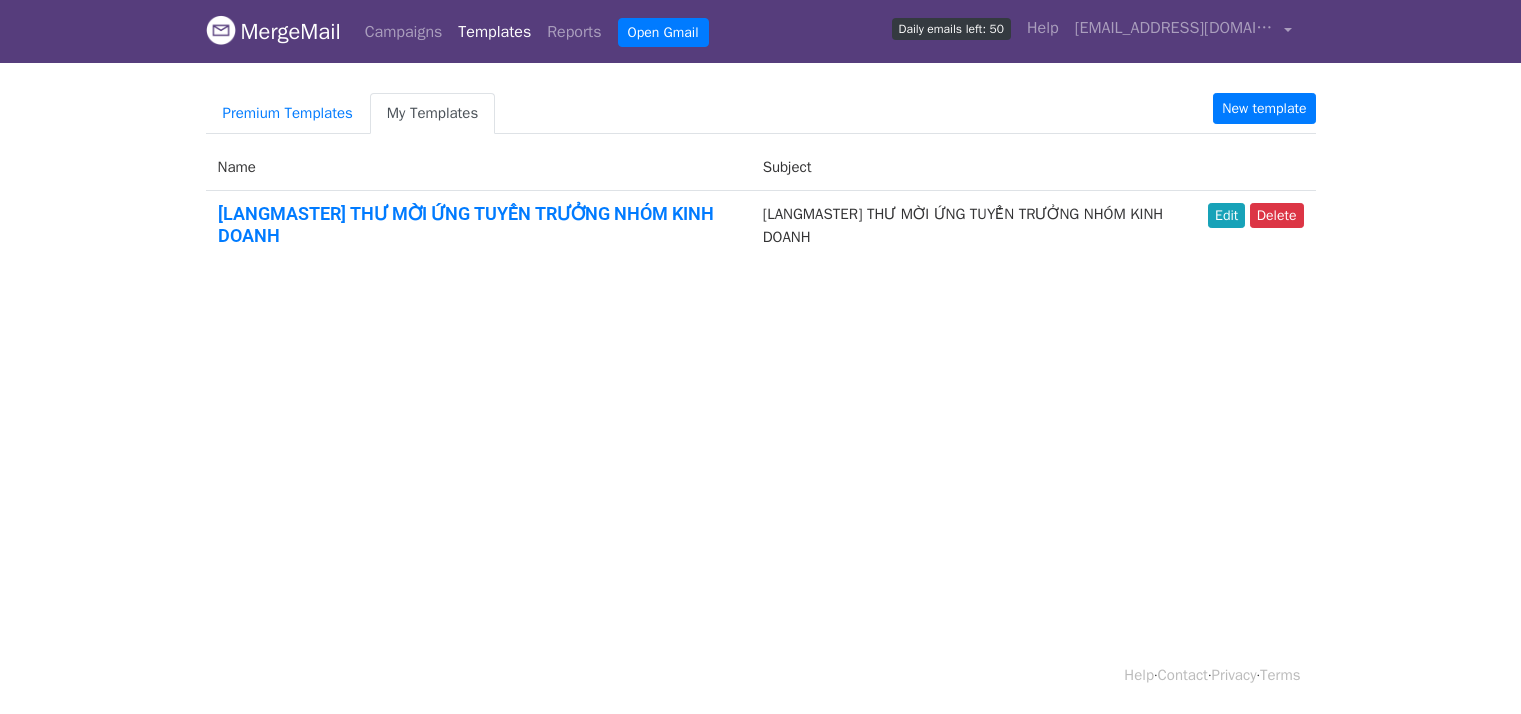 scroll, scrollTop: 0, scrollLeft: 0, axis: both 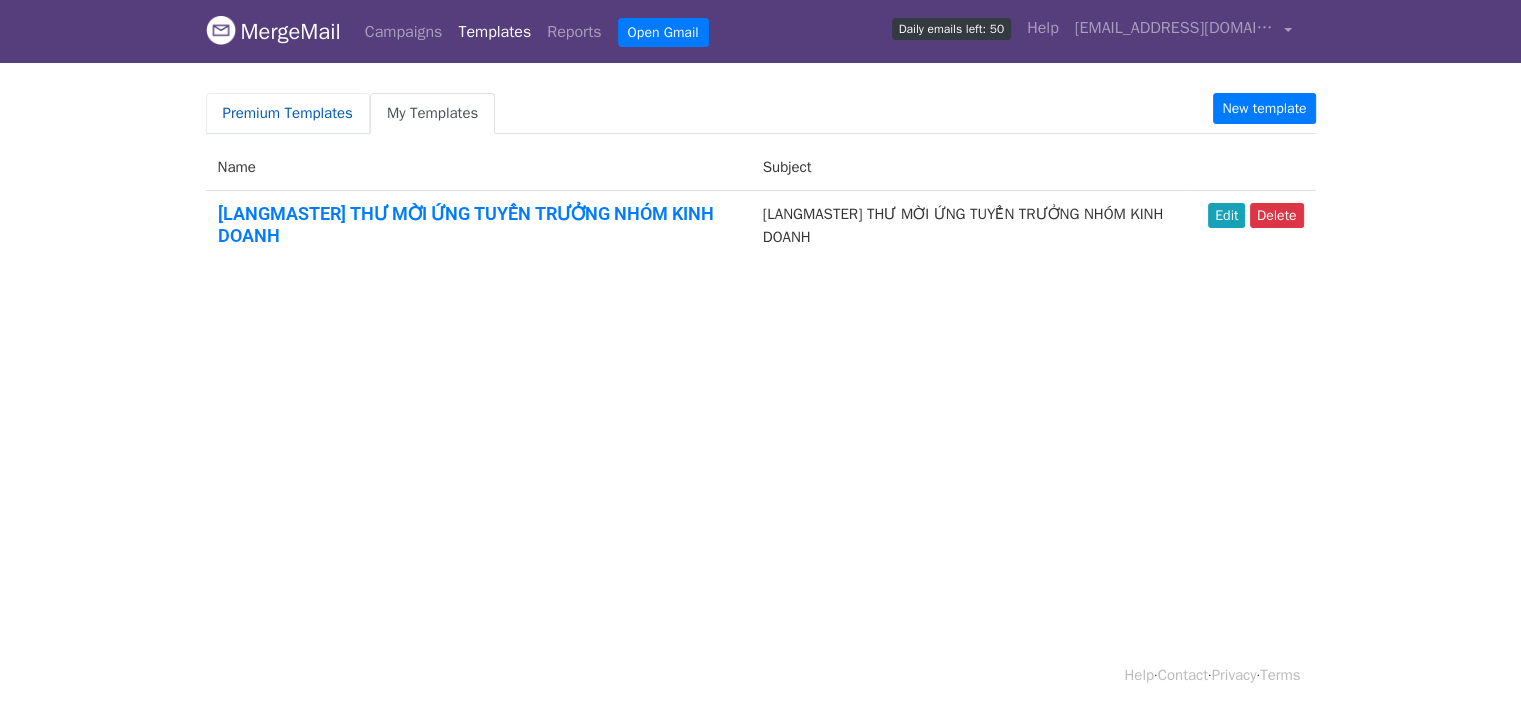 click on "Premium Templates" at bounding box center (288, 113) 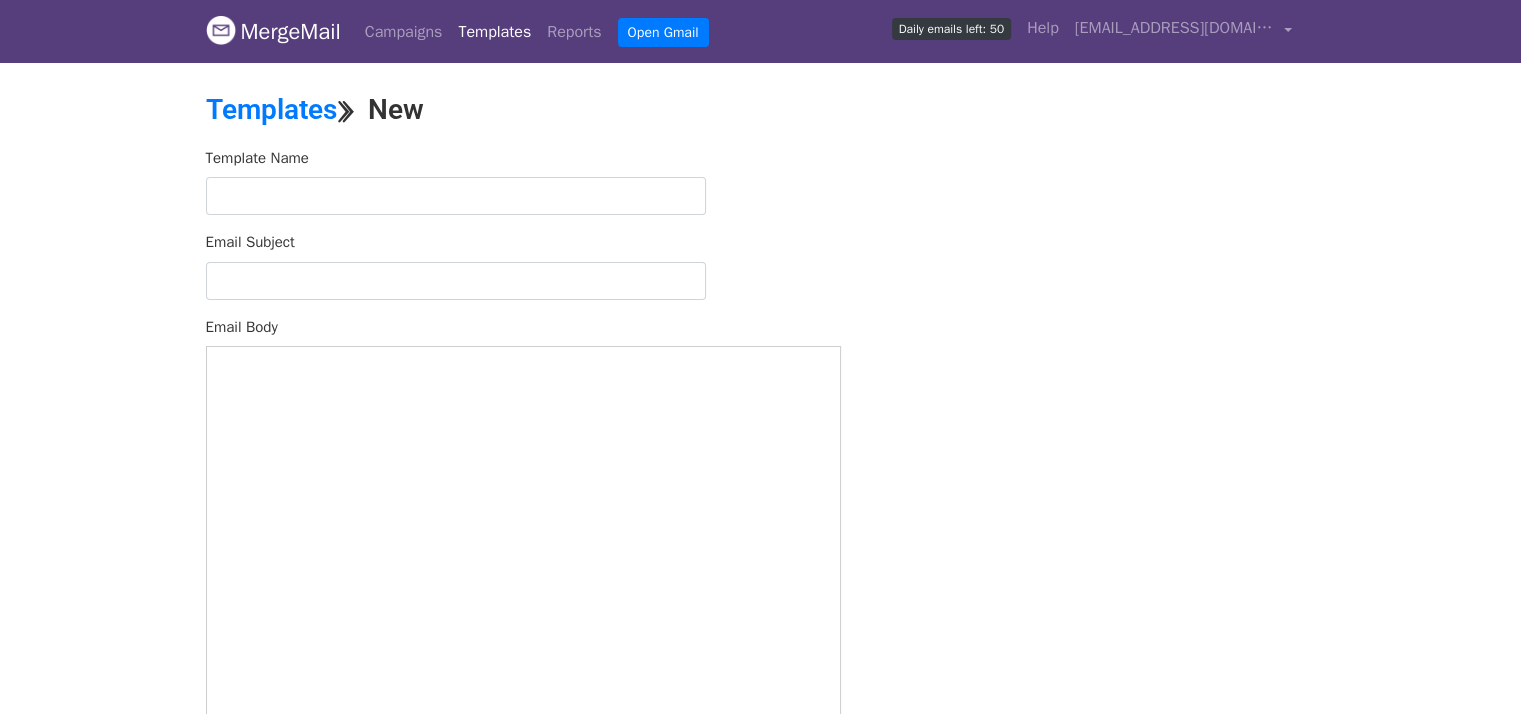 scroll, scrollTop: 0, scrollLeft: 0, axis: both 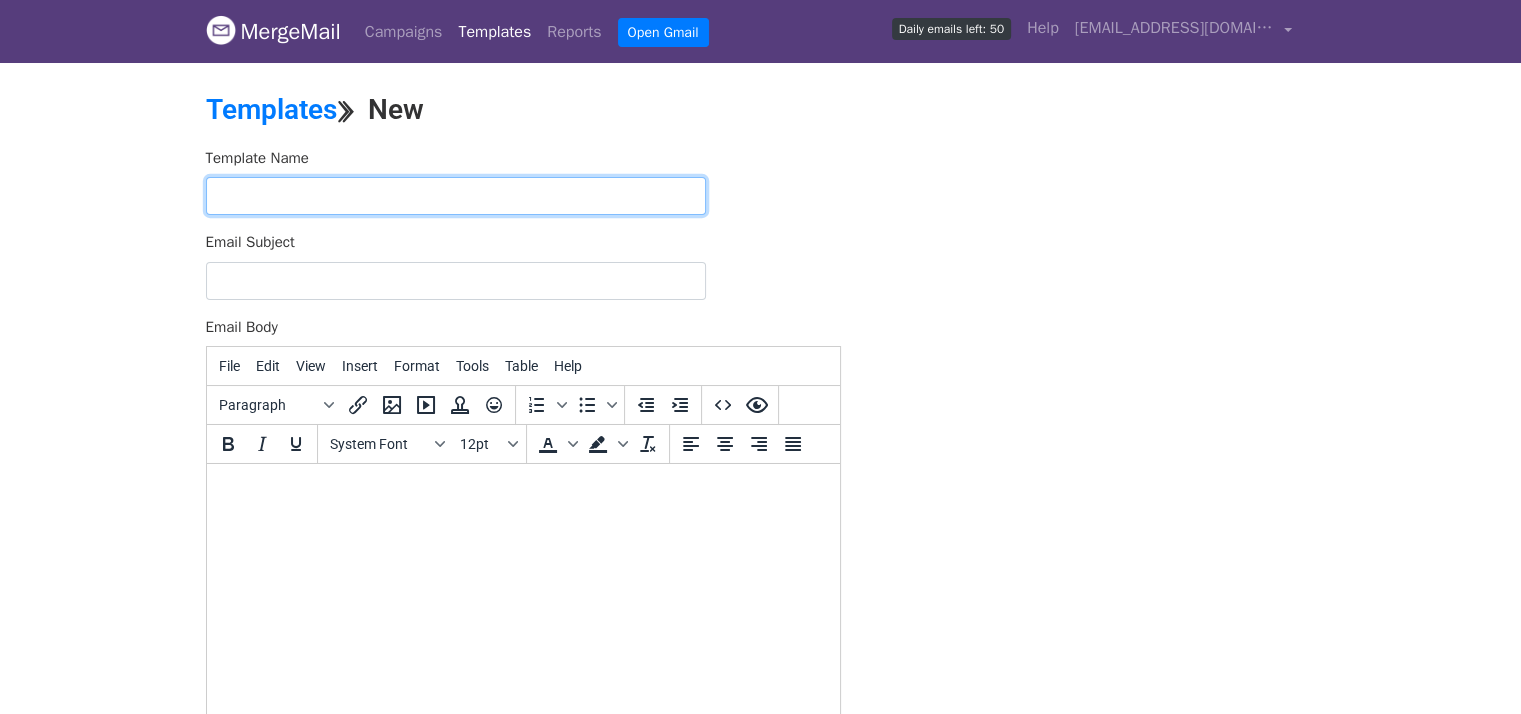 click at bounding box center [456, 196] 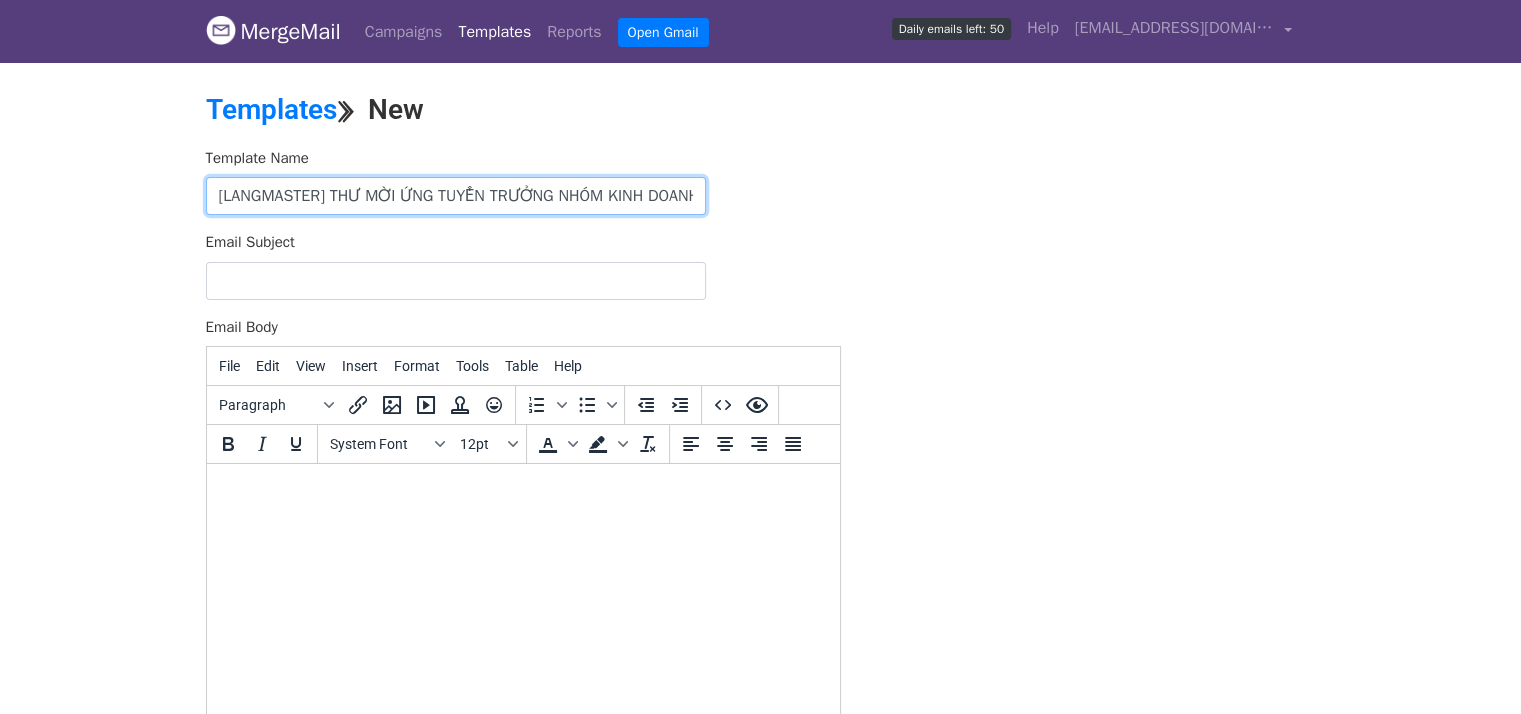 scroll, scrollTop: 0, scrollLeft: 22, axis: horizontal 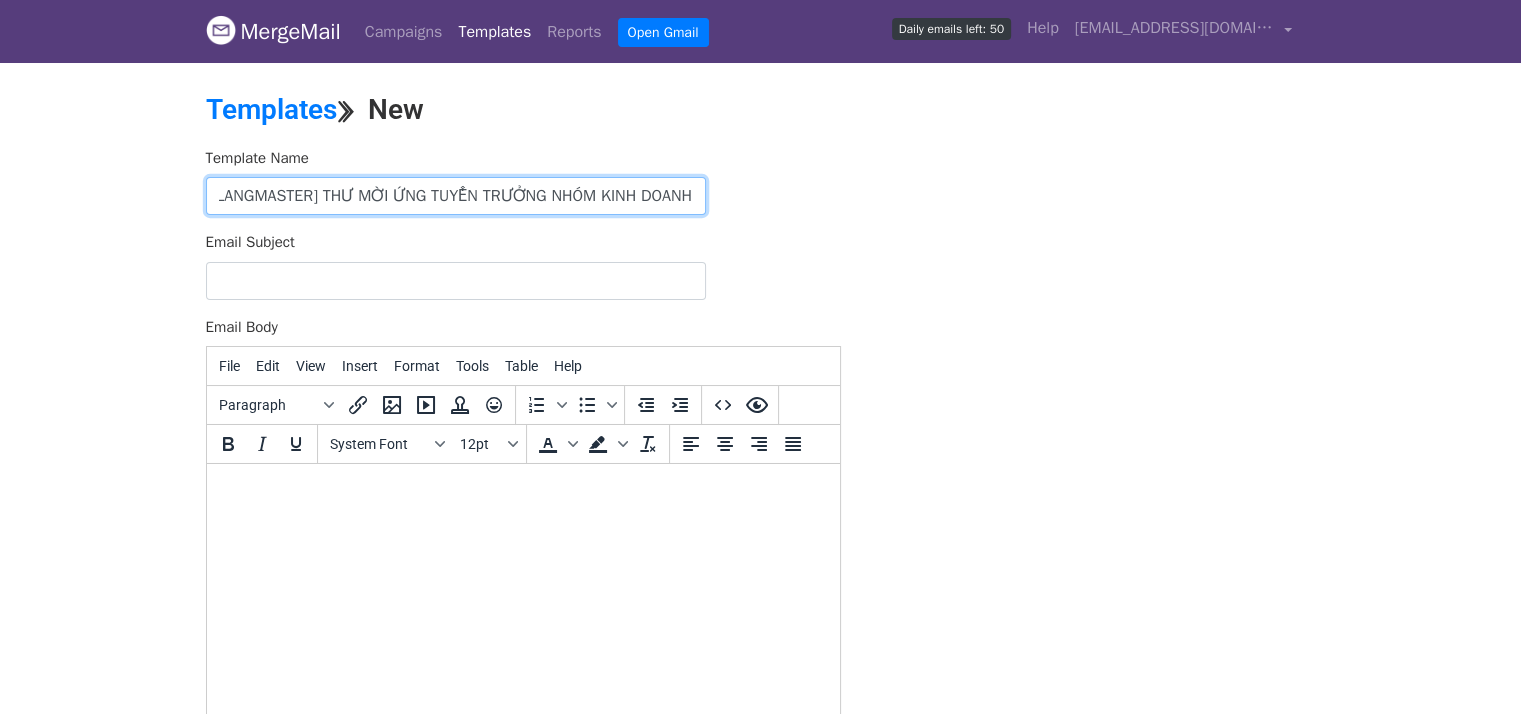 drag, startPoint x: 691, startPoint y: 195, endPoint x: 472, endPoint y: 202, distance: 219.11185 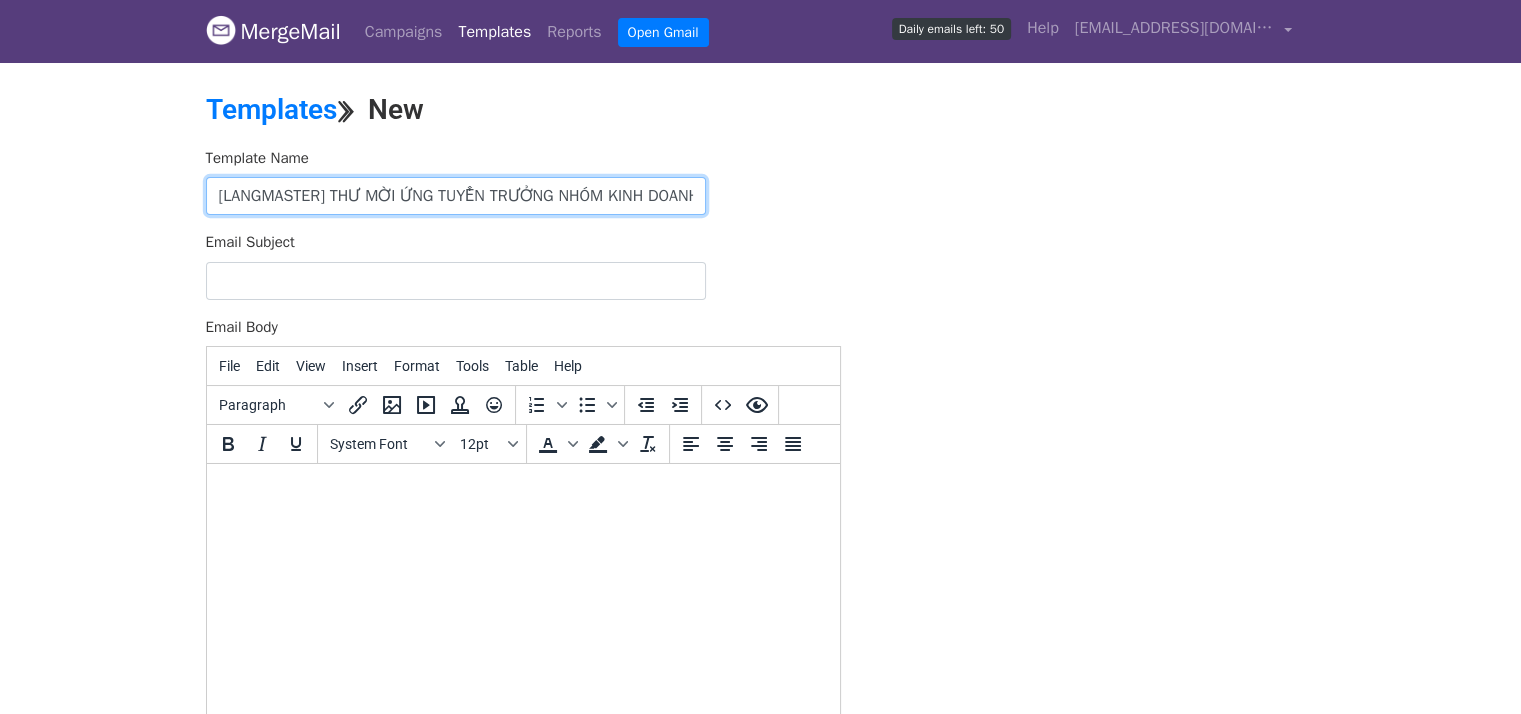 paste on "CHUYÊN VIÊN TƯ VẤN GIÁO DỤC" 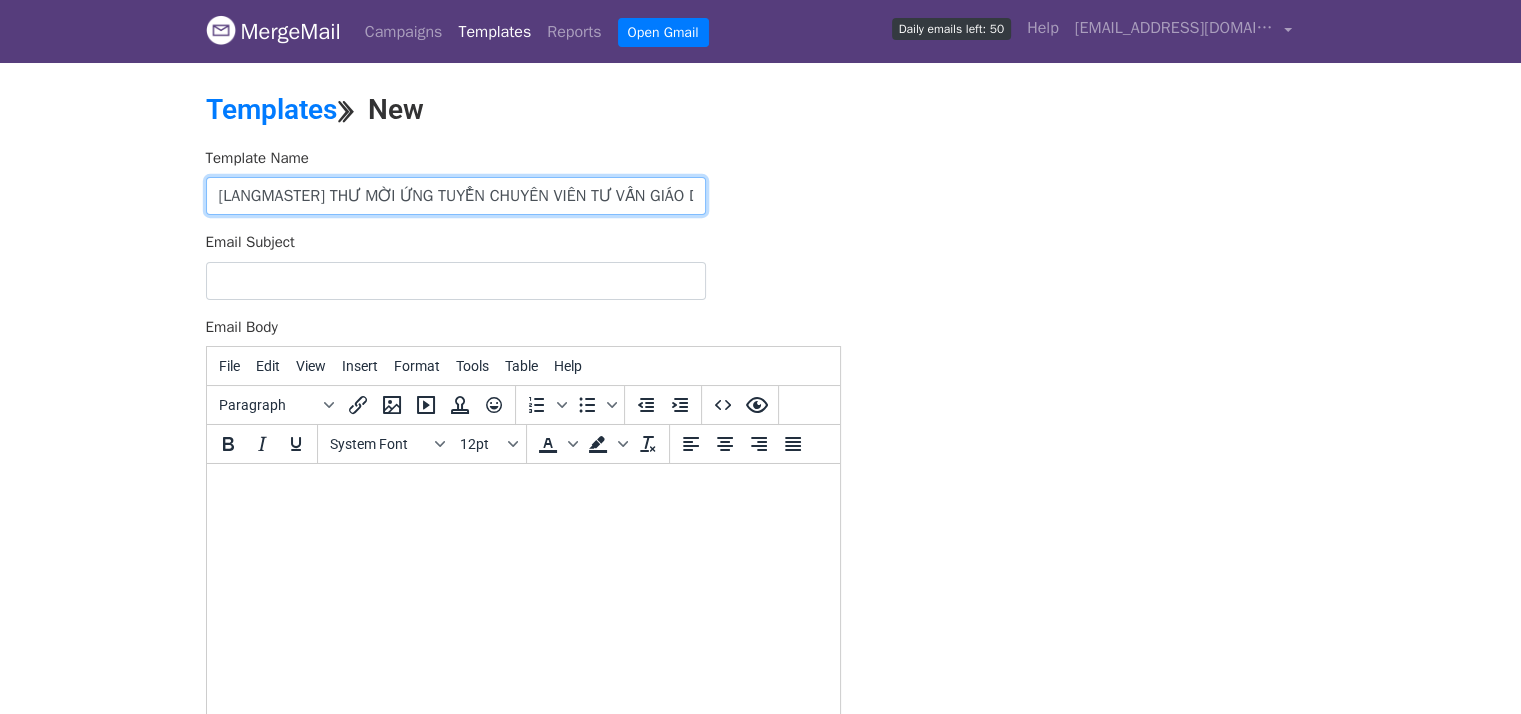 scroll, scrollTop: 0, scrollLeft: 40, axis: horizontal 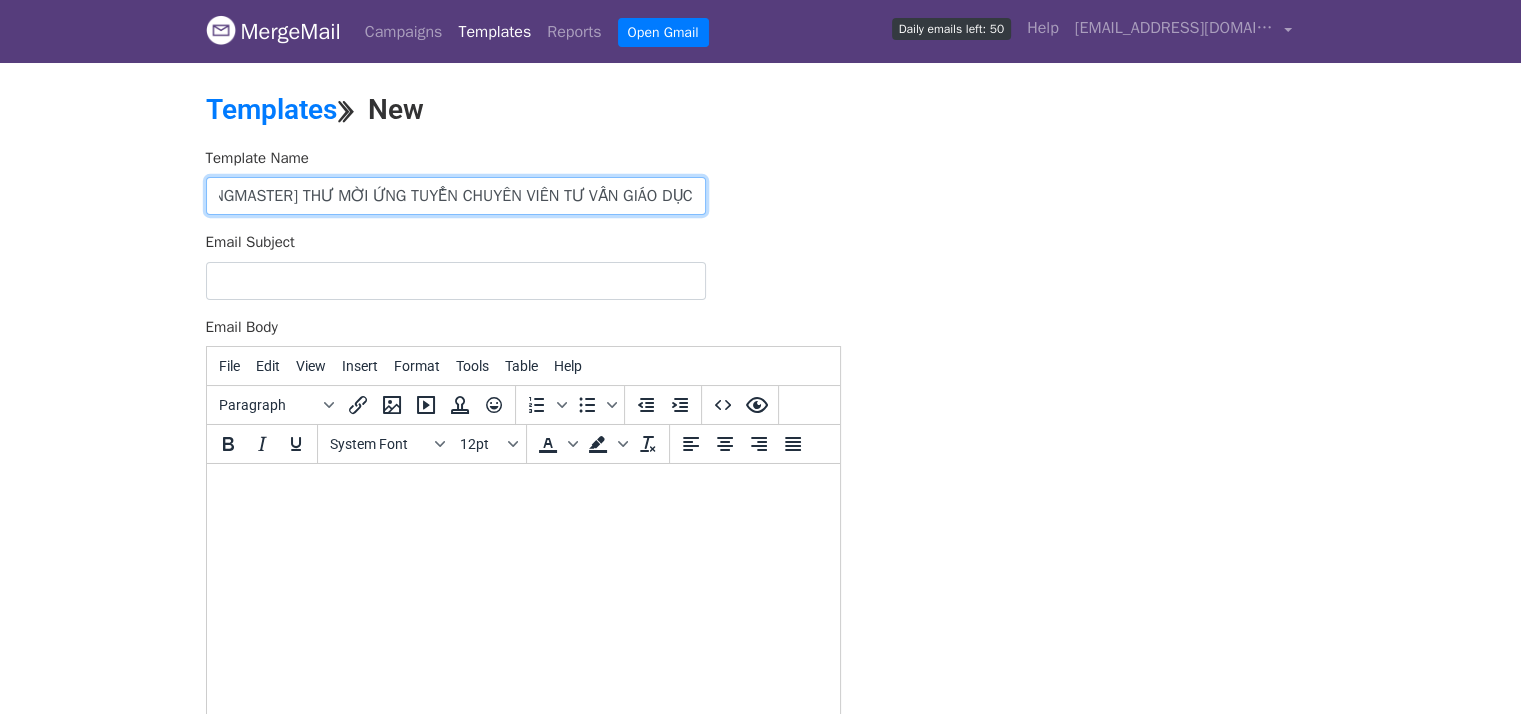 click on "[LANGMASTER] THƯ MỜI ỨNG TUYỂN CHUYÊN VIÊN TƯ VẤN GIÁO DỤC" at bounding box center [456, 196] 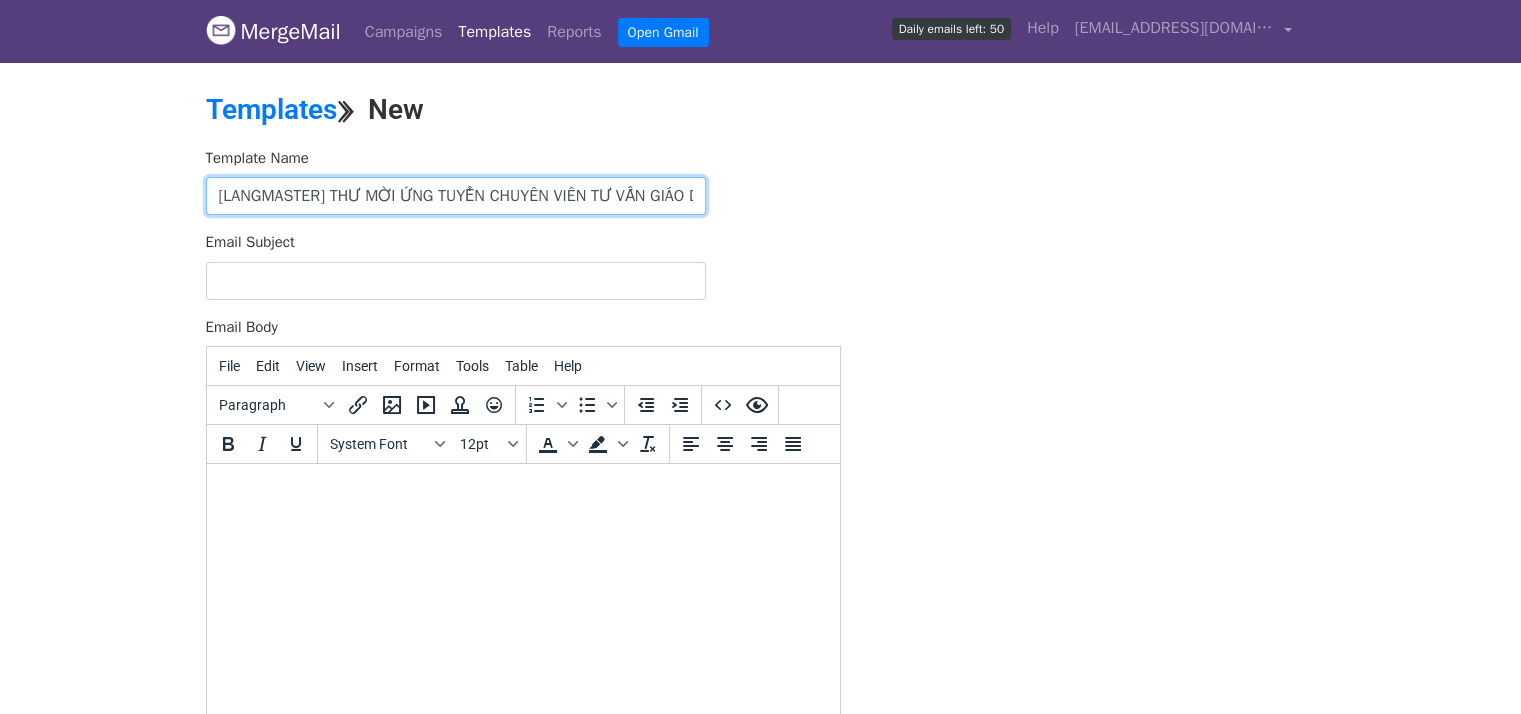 type on "[LANGMASTER] THƯ MỜI ỨNG TUYỂN CHUYÊN VIÊN TƯ VẤN GIÁO DỤC" 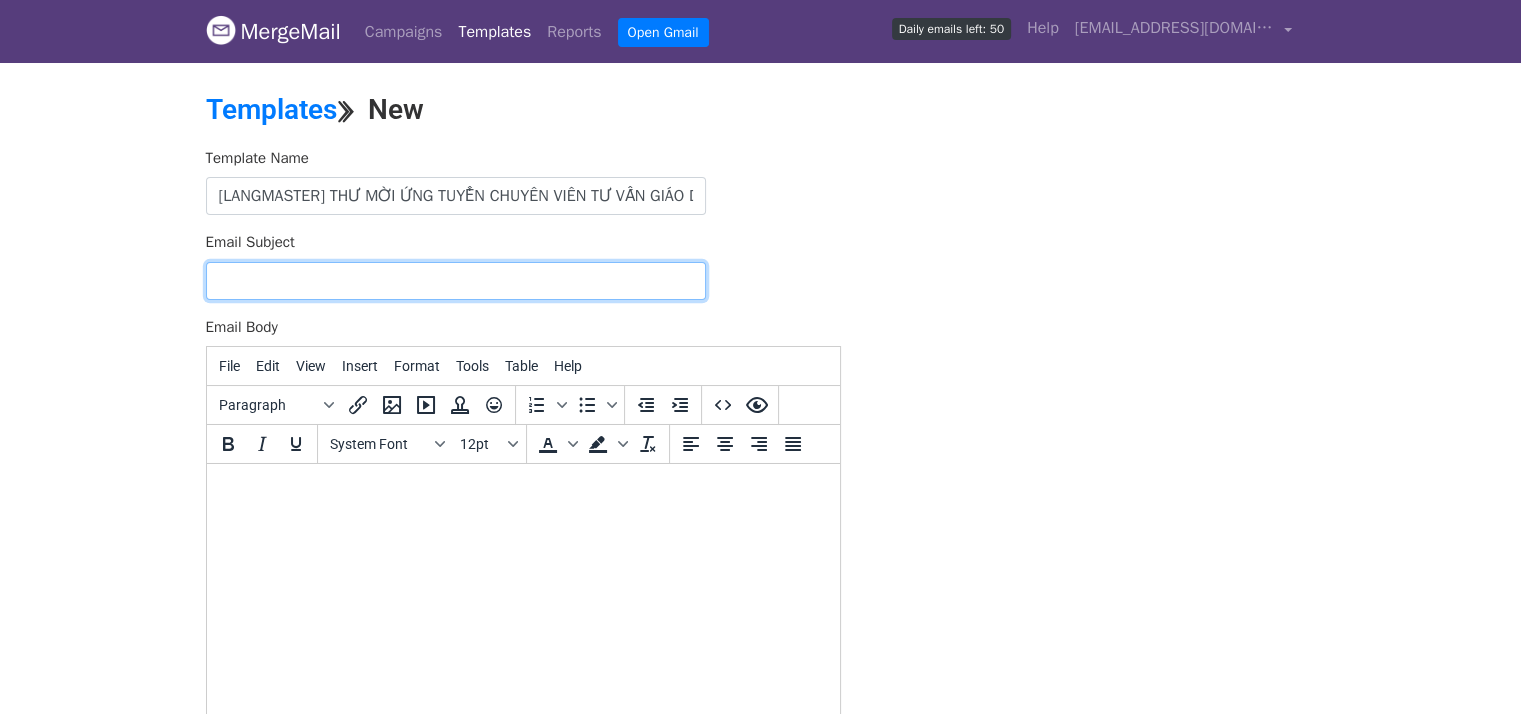 click on "Email Subject" at bounding box center (456, 281) 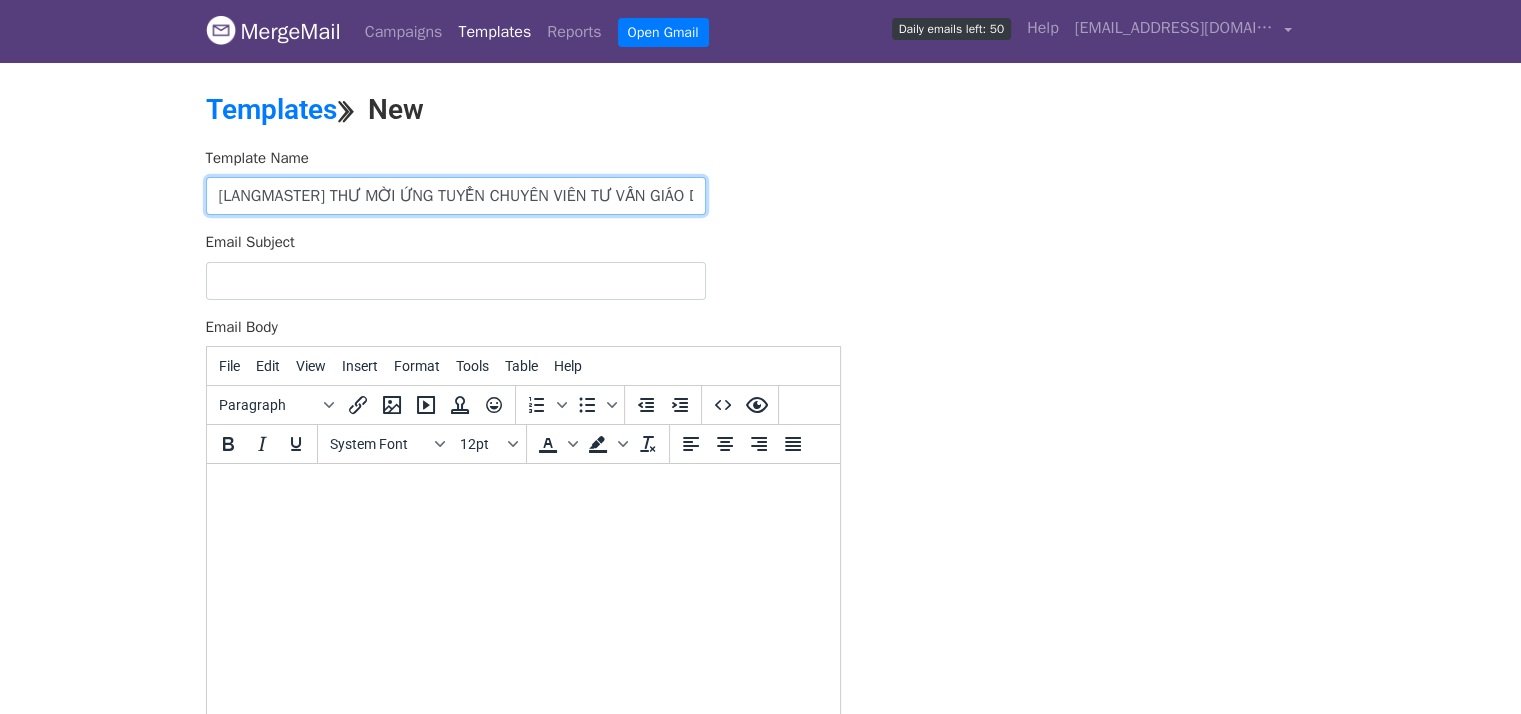 click on "[LANGMASTER] THƯ MỜI ỨNG TUYỂN CHUYÊN VIÊN TƯ VẤN GIÁO DỤC" at bounding box center (456, 196) 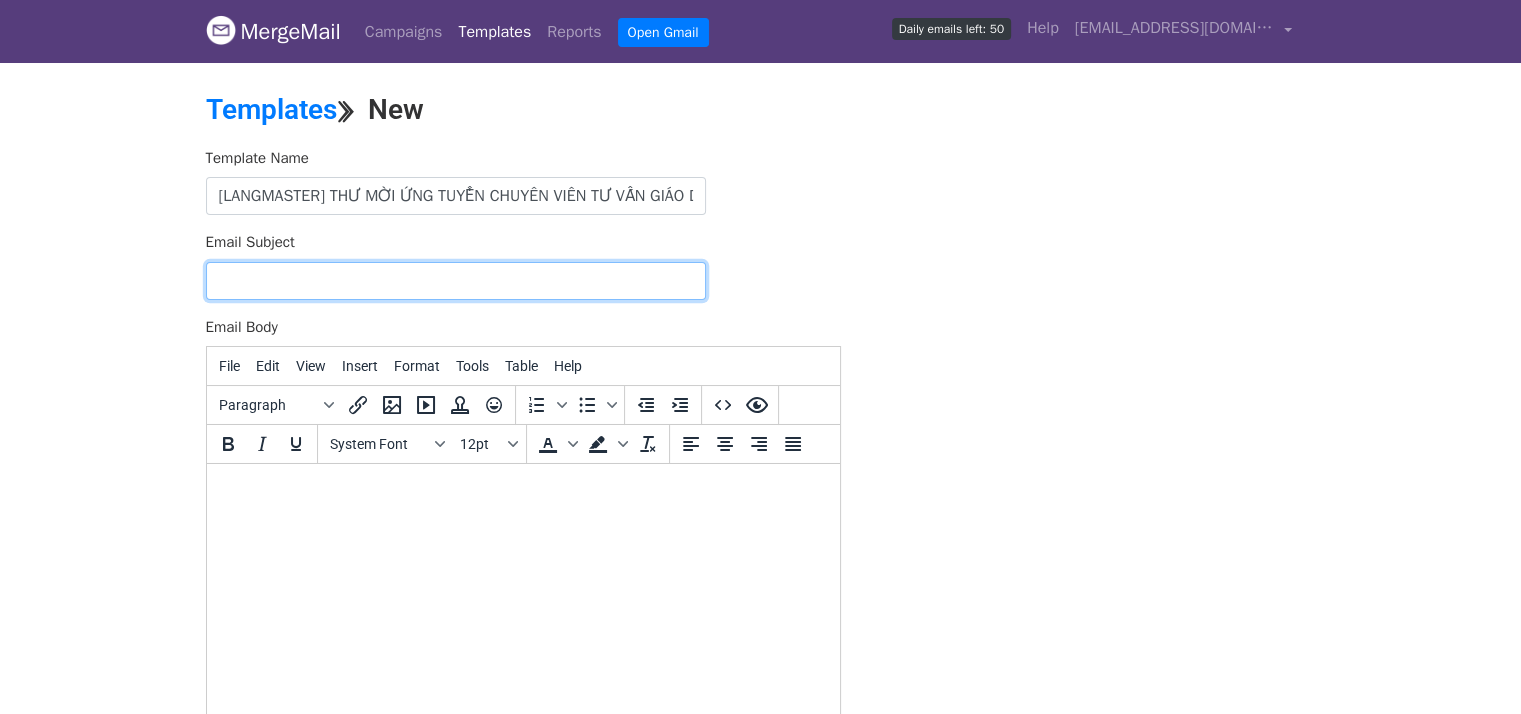 click on "Email Subject" at bounding box center (456, 281) 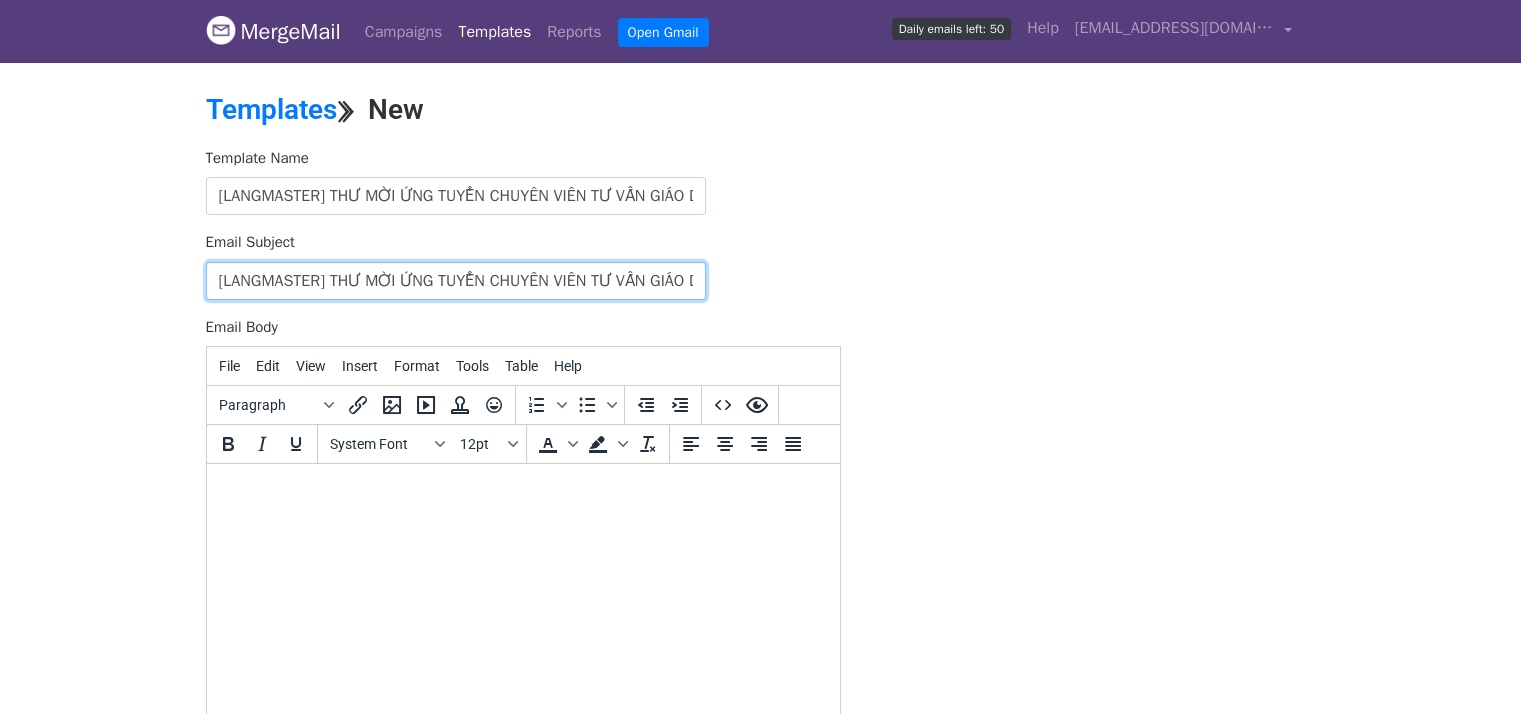 scroll, scrollTop: 0, scrollLeft: 40, axis: horizontal 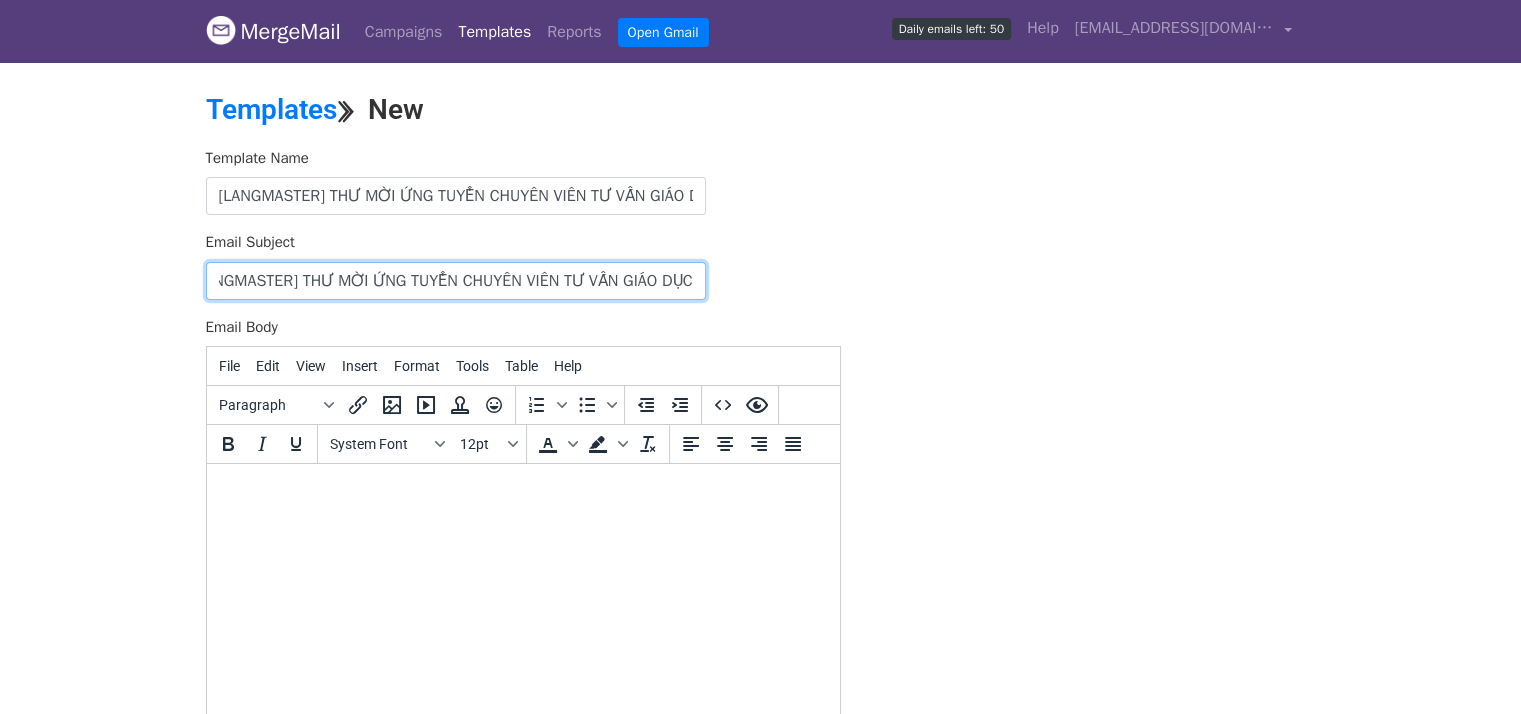 type on "[LANGMASTER] THƯ MỜI ỨNG TUYỂN CHUYÊN VIÊN TƯ VẤN GIÁO DỤC" 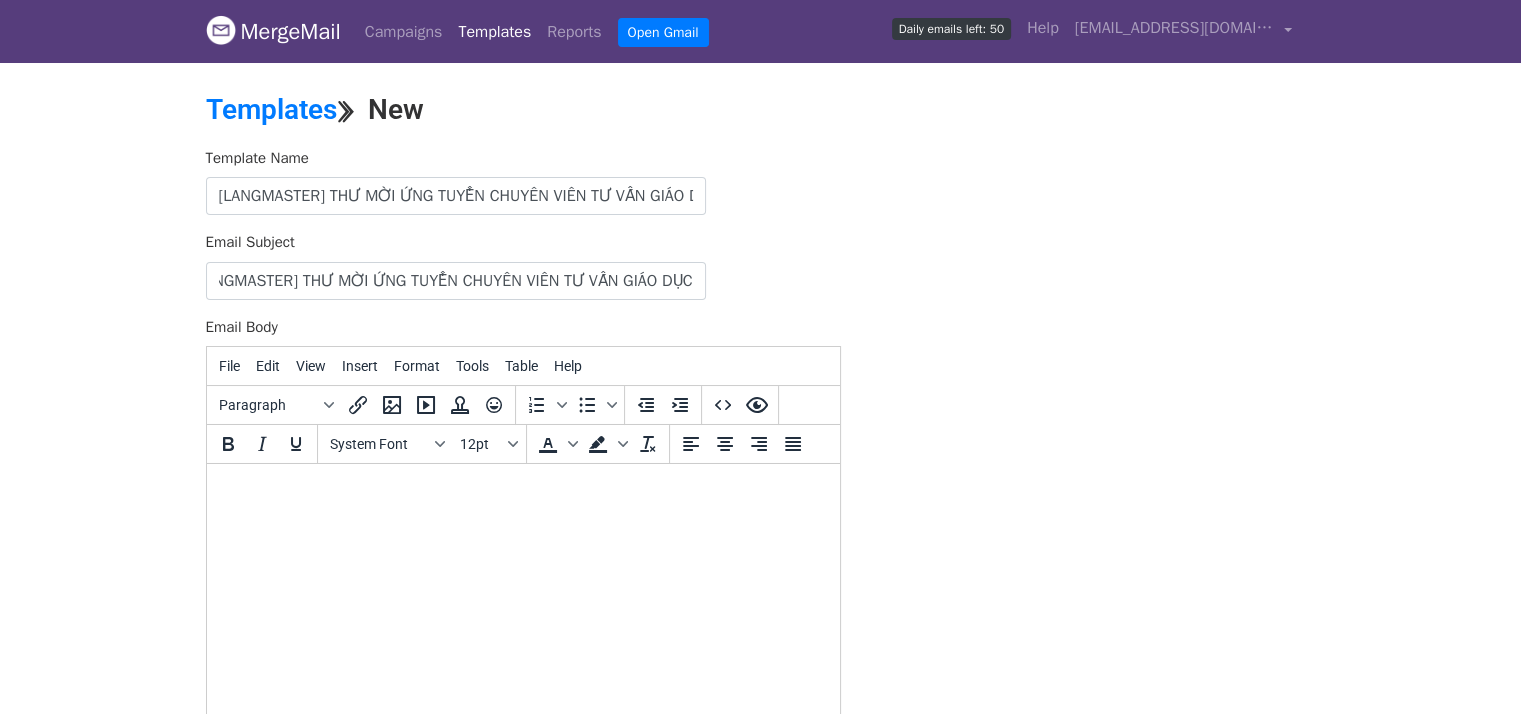 scroll, scrollTop: 0, scrollLeft: 0, axis: both 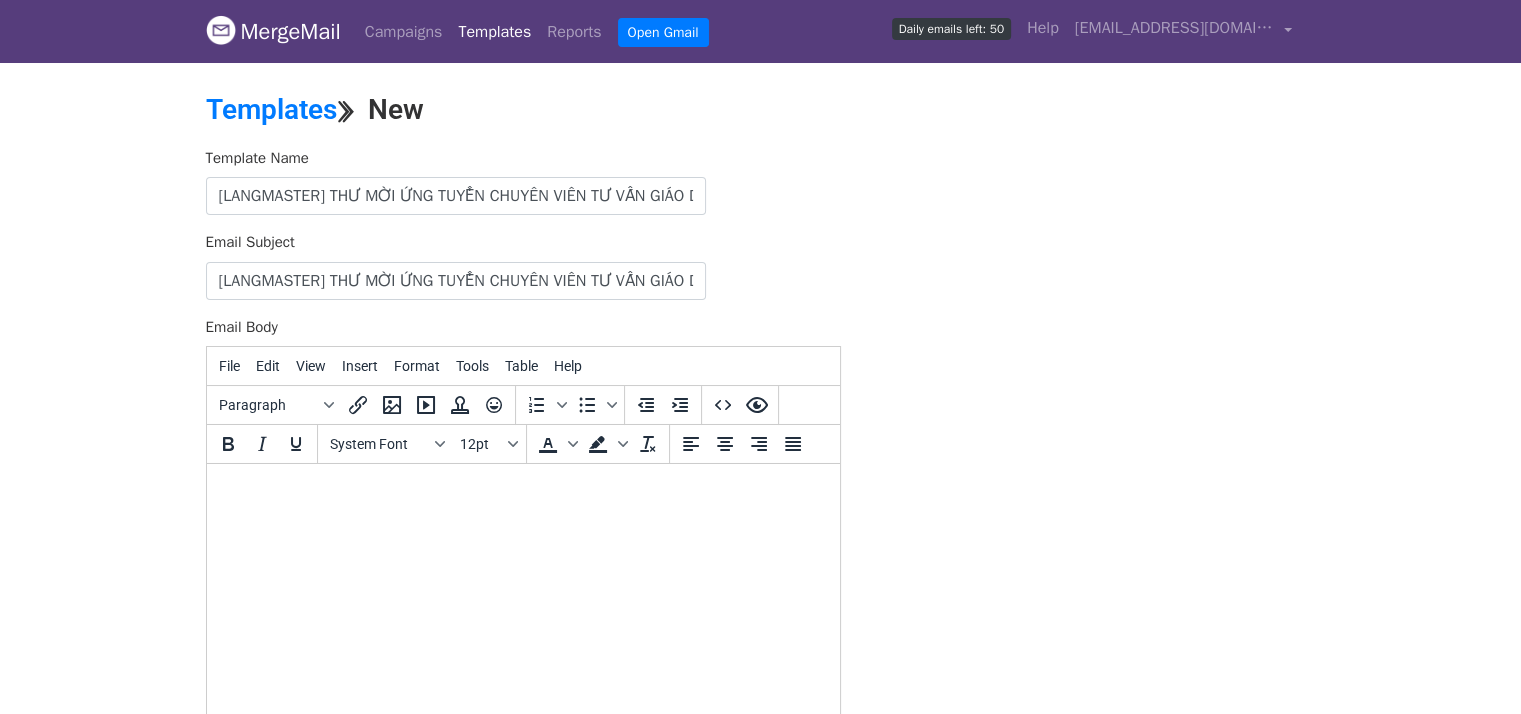 click on "Email Subject
[LANGMASTER] THƯ MỜI ỨNG TUYỂN CHUYÊN VIÊN TƯ VẤN GIÁO DỤC" at bounding box center [523, 265] 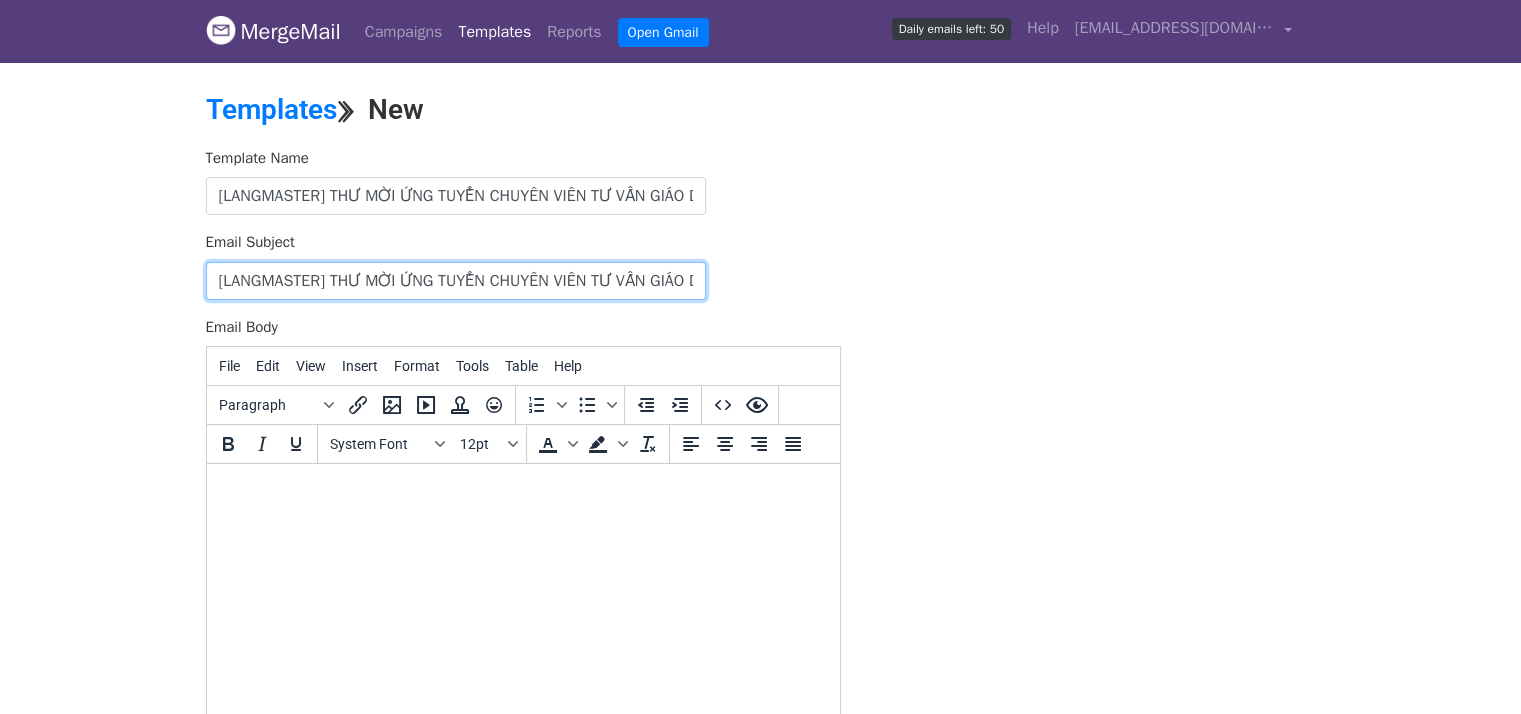 click on "[LANGMASTER] THƯ MỜI ỨNG TUYỂN CHUYÊN VIÊN TƯ VẤN GIÁO DỤC" at bounding box center (456, 281) 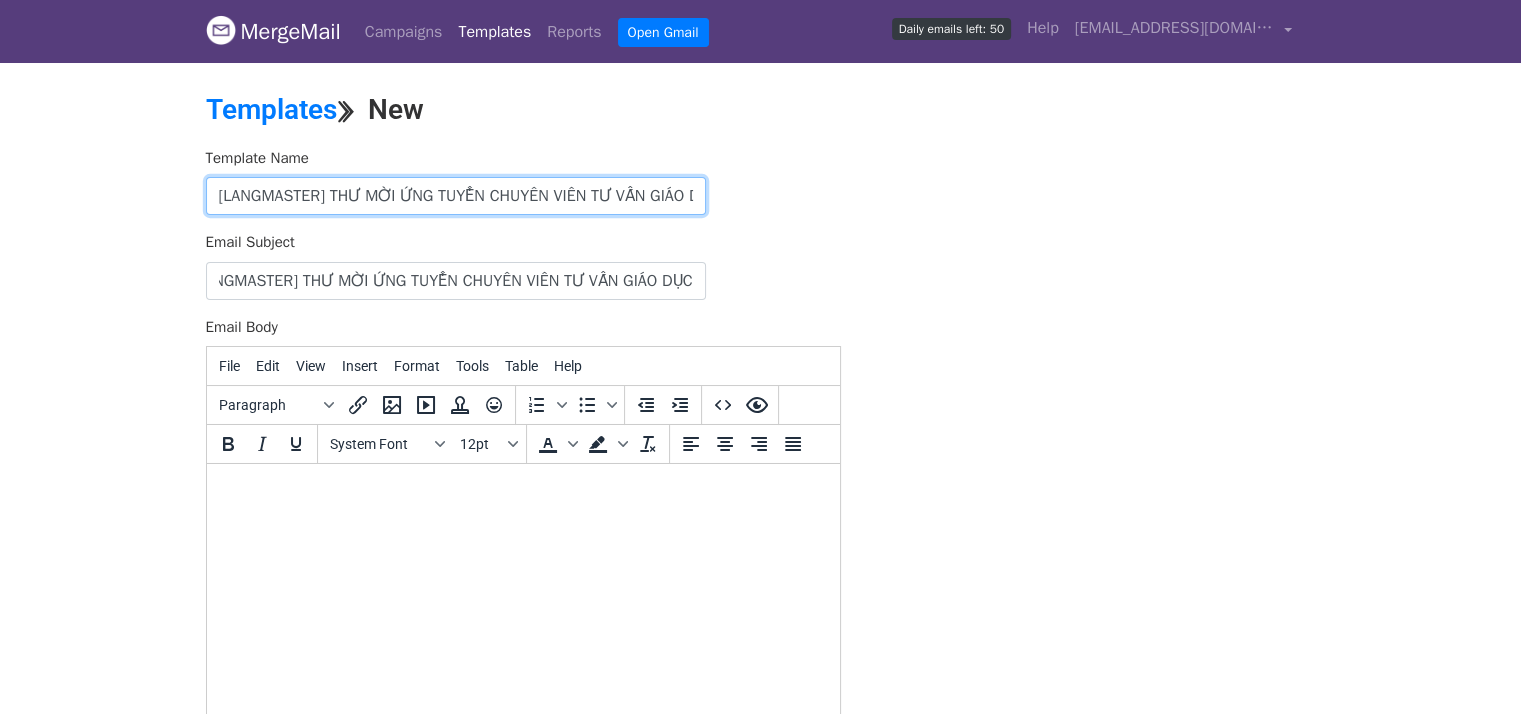 scroll, scrollTop: 0, scrollLeft: 0, axis: both 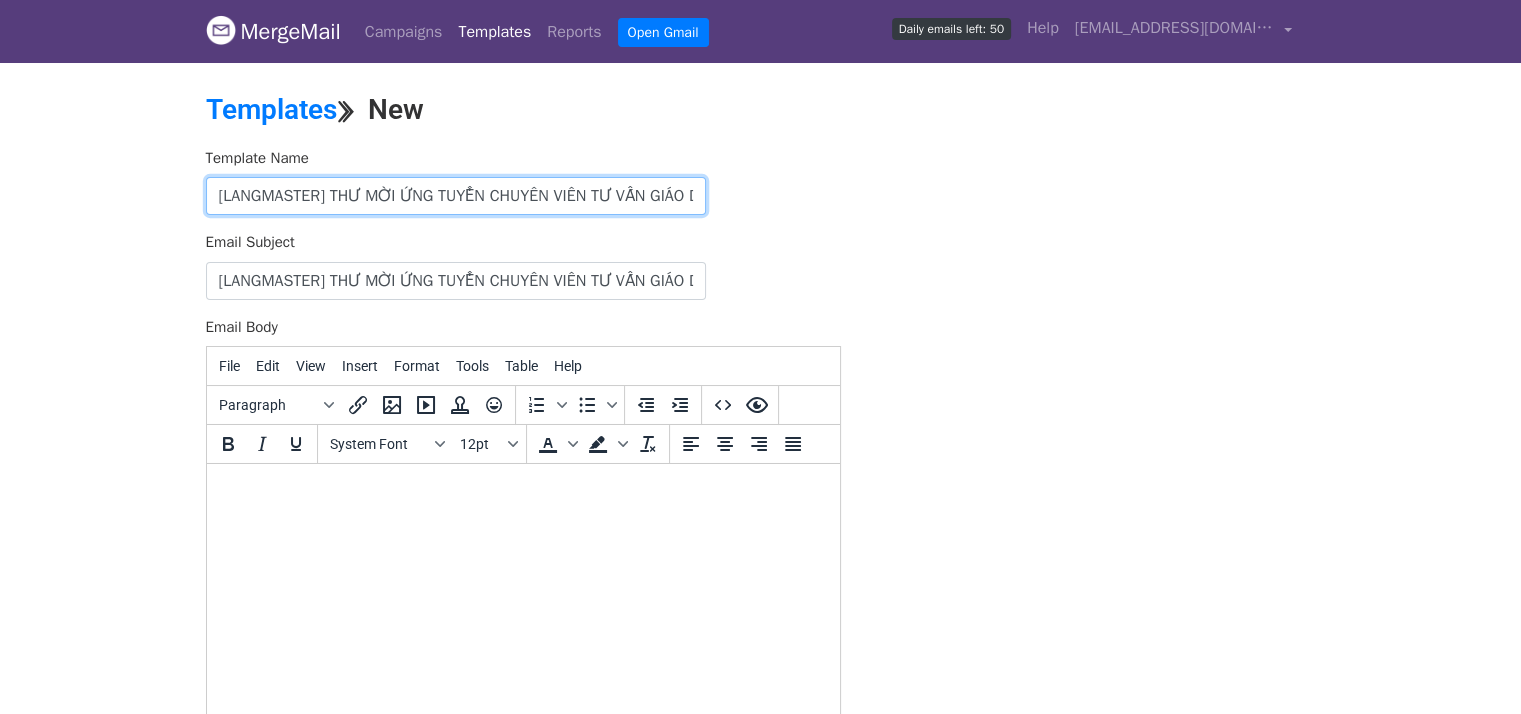 click on "[LANGMASTER] THƯ MỜI ỨNG TUYỂN CHUYÊN VIÊN TƯ VẤN GIÁO DỤC" at bounding box center [456, 196] 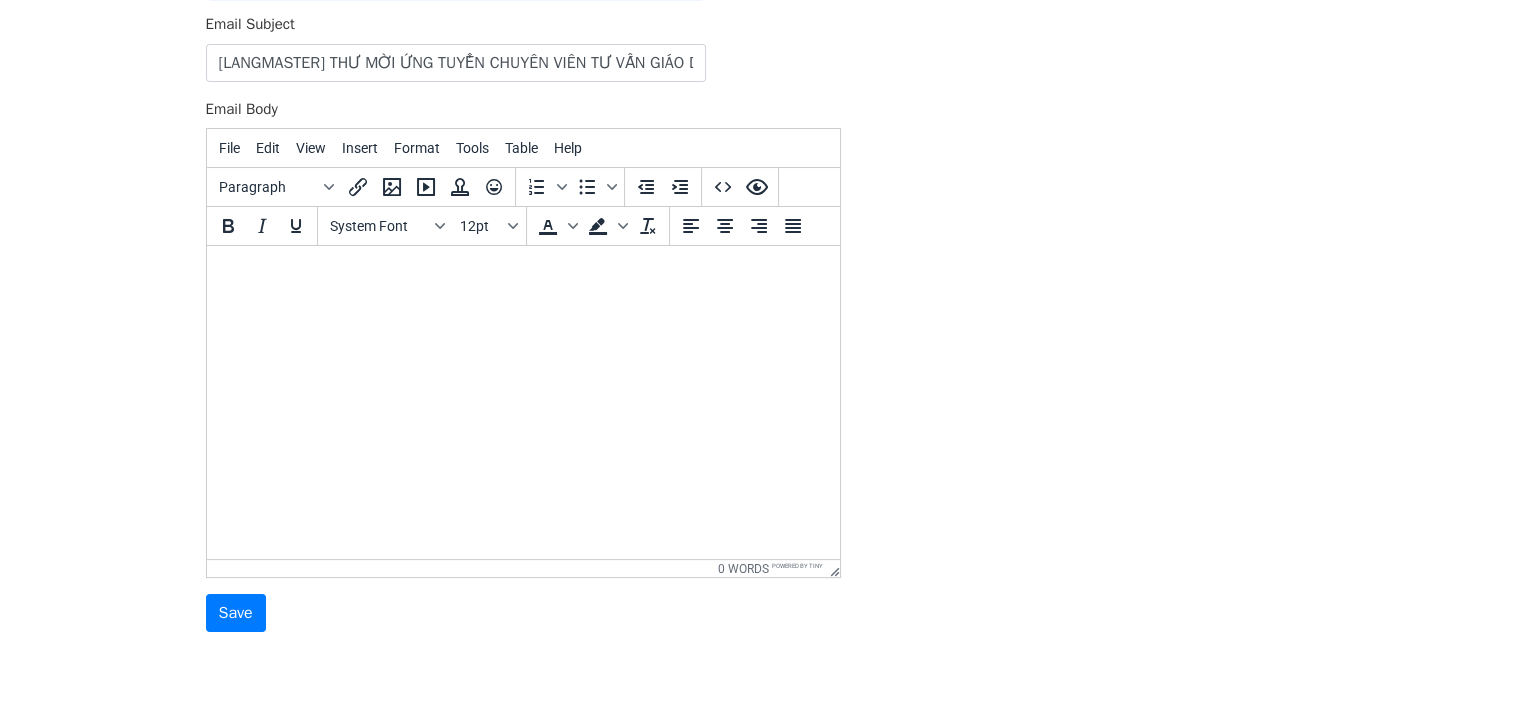 scroll, scrollTop: 219, scrollLeft: 0, axis: vertical 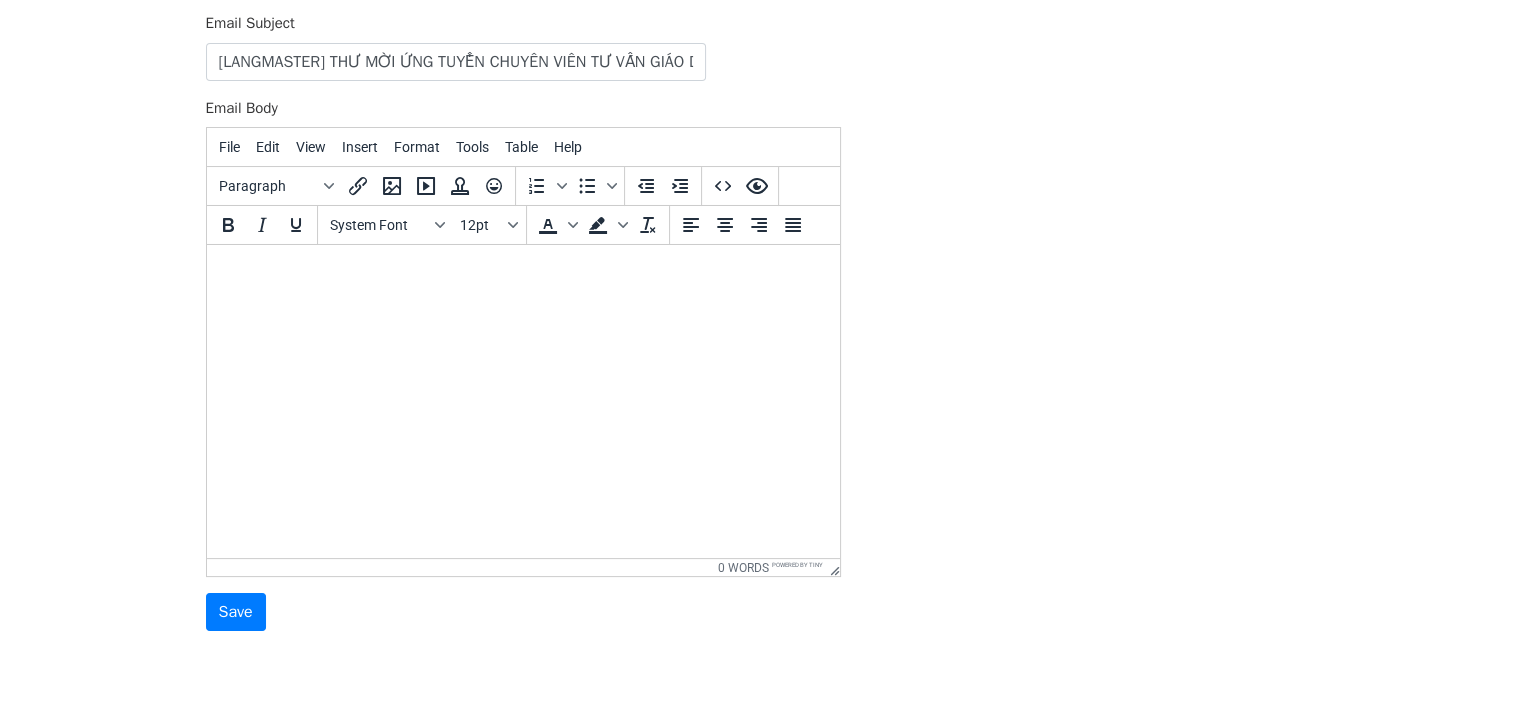 click at bounding box center [522, 272] 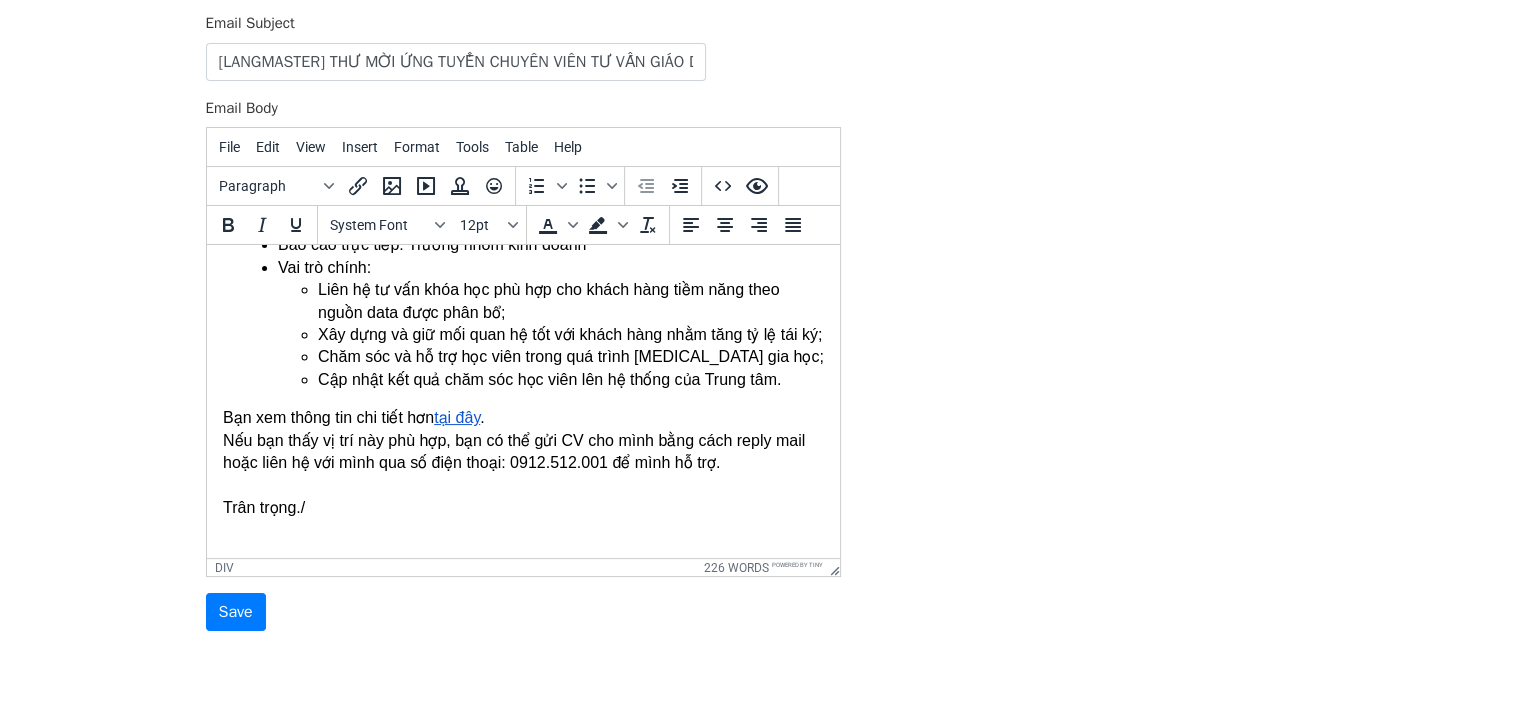 scroll, scrollTop: 0, scrollLeft: 0, axis: both 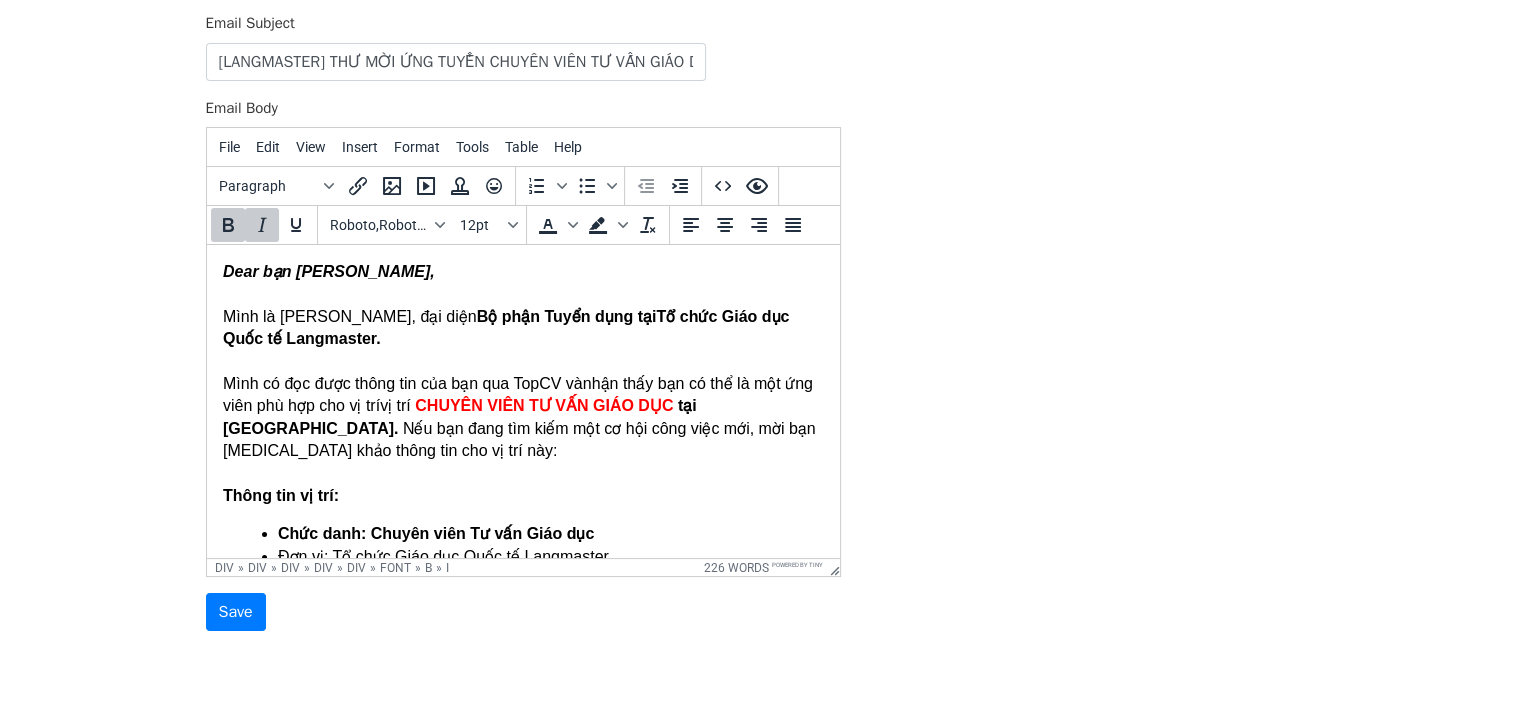 drag, startPoint x: 429, startPoint y: 270, endPoint x: 297, endPoint y: 283, distance: 132.63861 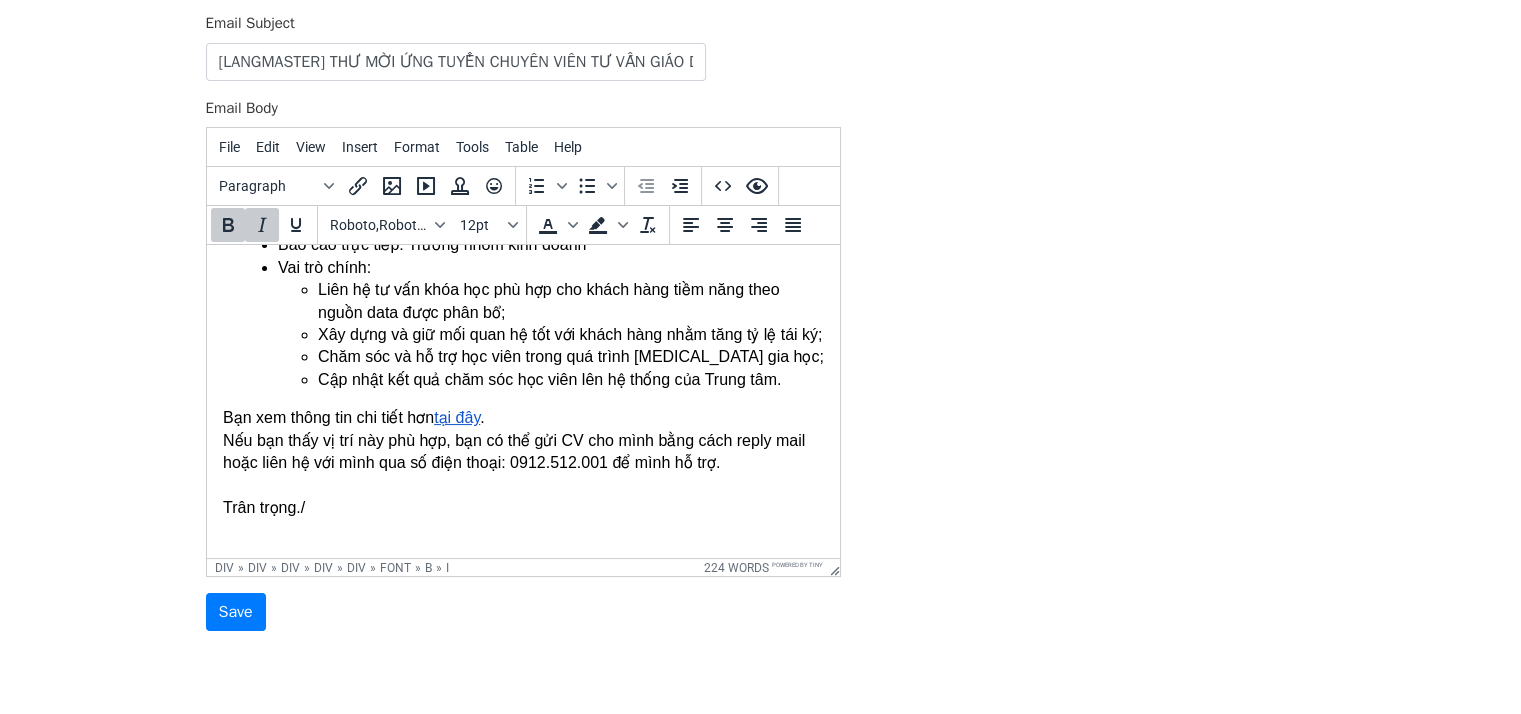 scroll, scrollTop: 0, scrollLeft: 0, axis: both 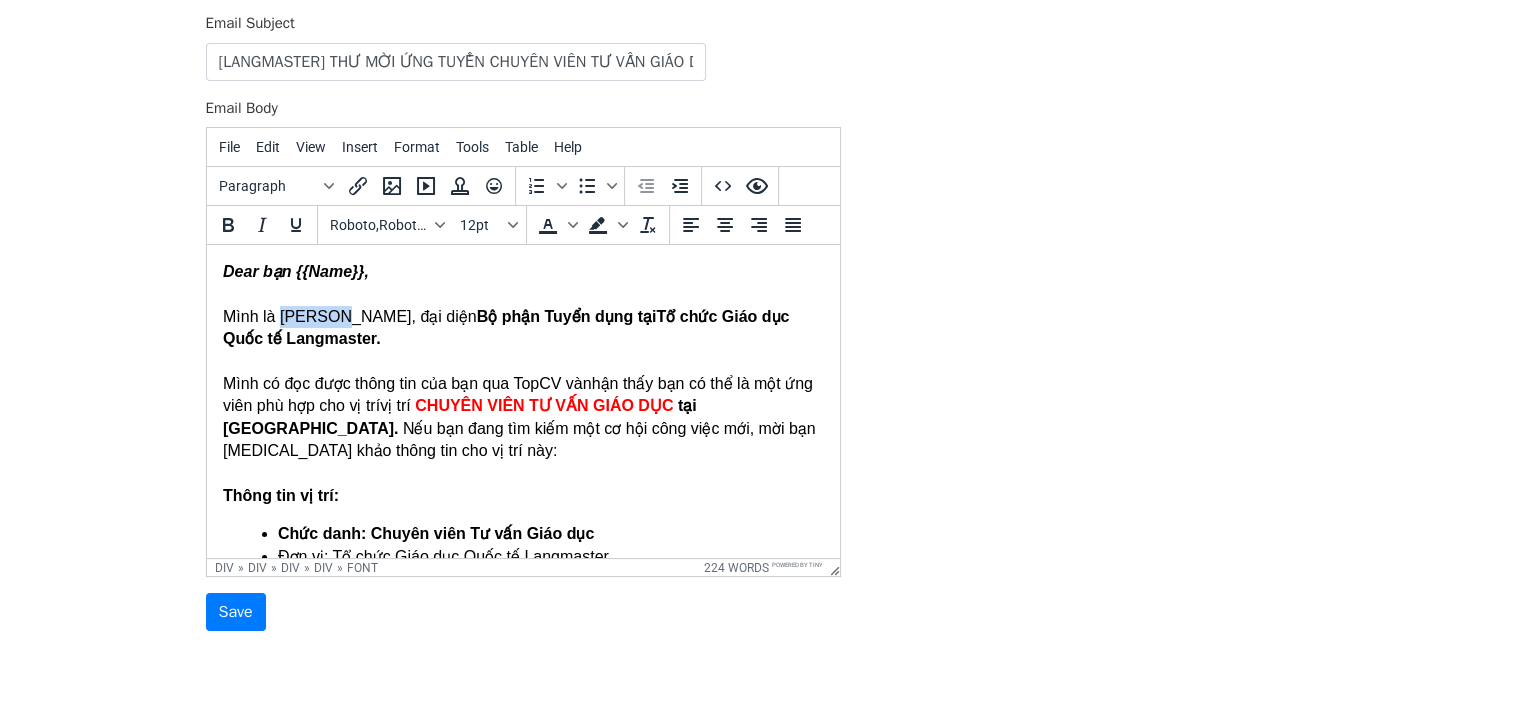 drag, startPoint x: 330, startPoint y: 313, endPoint x: 282, endPoint y: 313, distance: 48 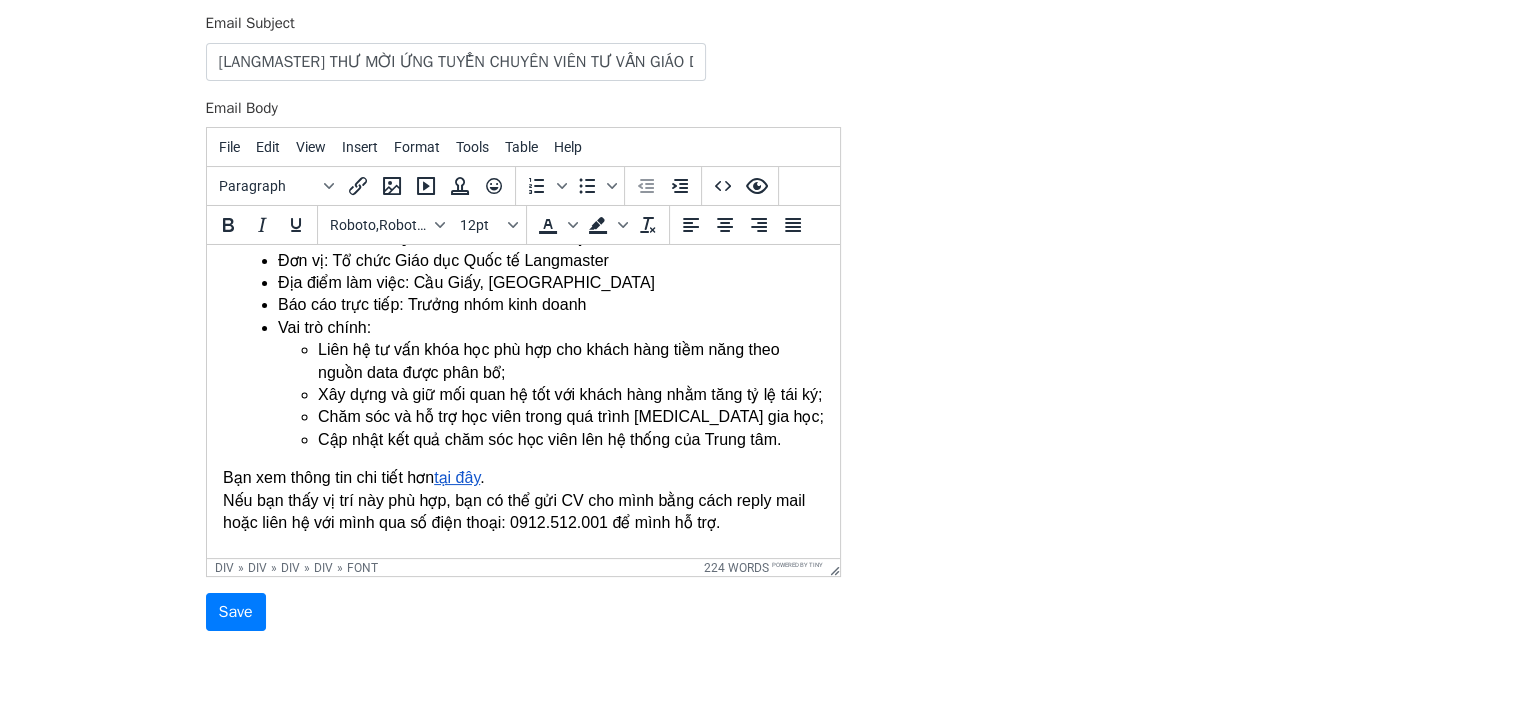 scroll, scrollTop: 377, scrollLeft: 0, axis: vertical 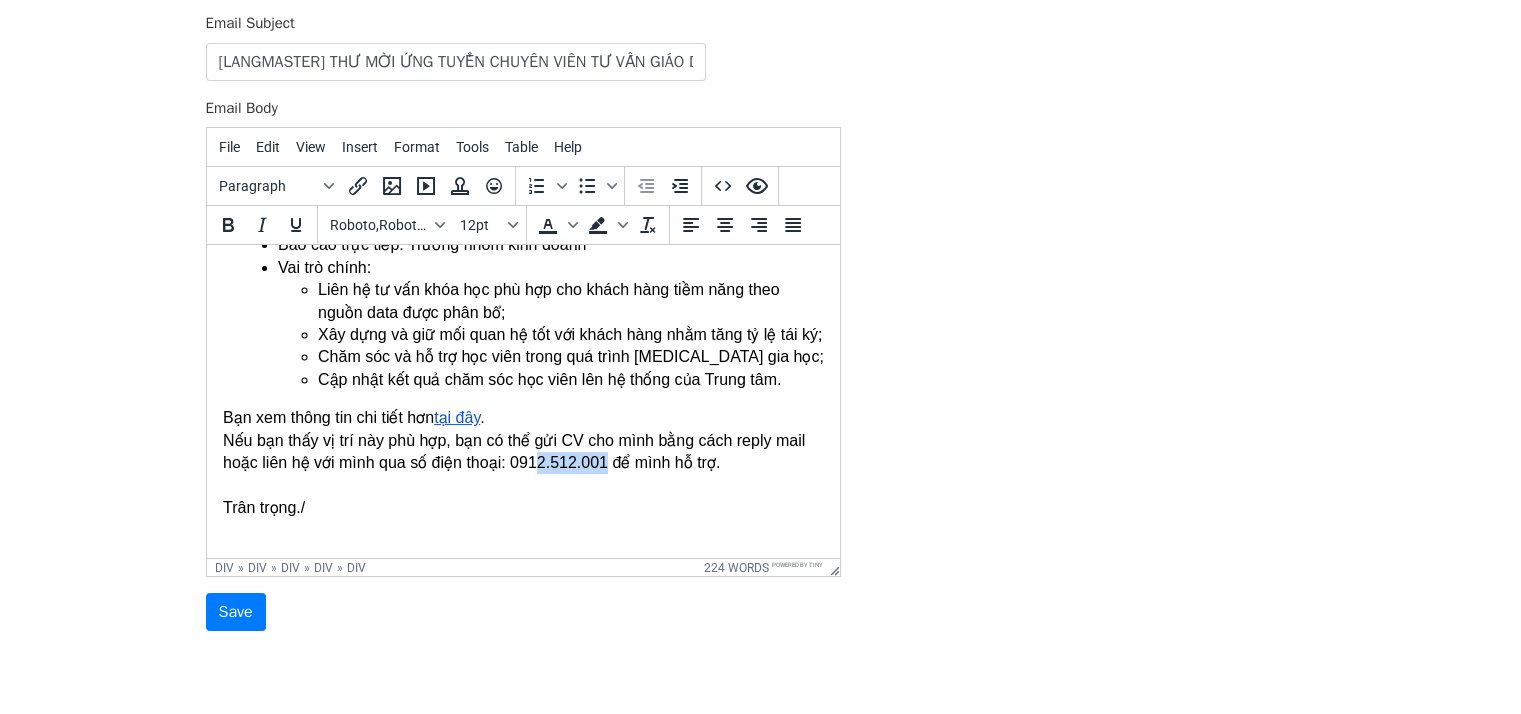 drag, startPoint x: 605, startPoint y: 465, endPoint x: 538, endPoint y: 467, distance: 67.02985 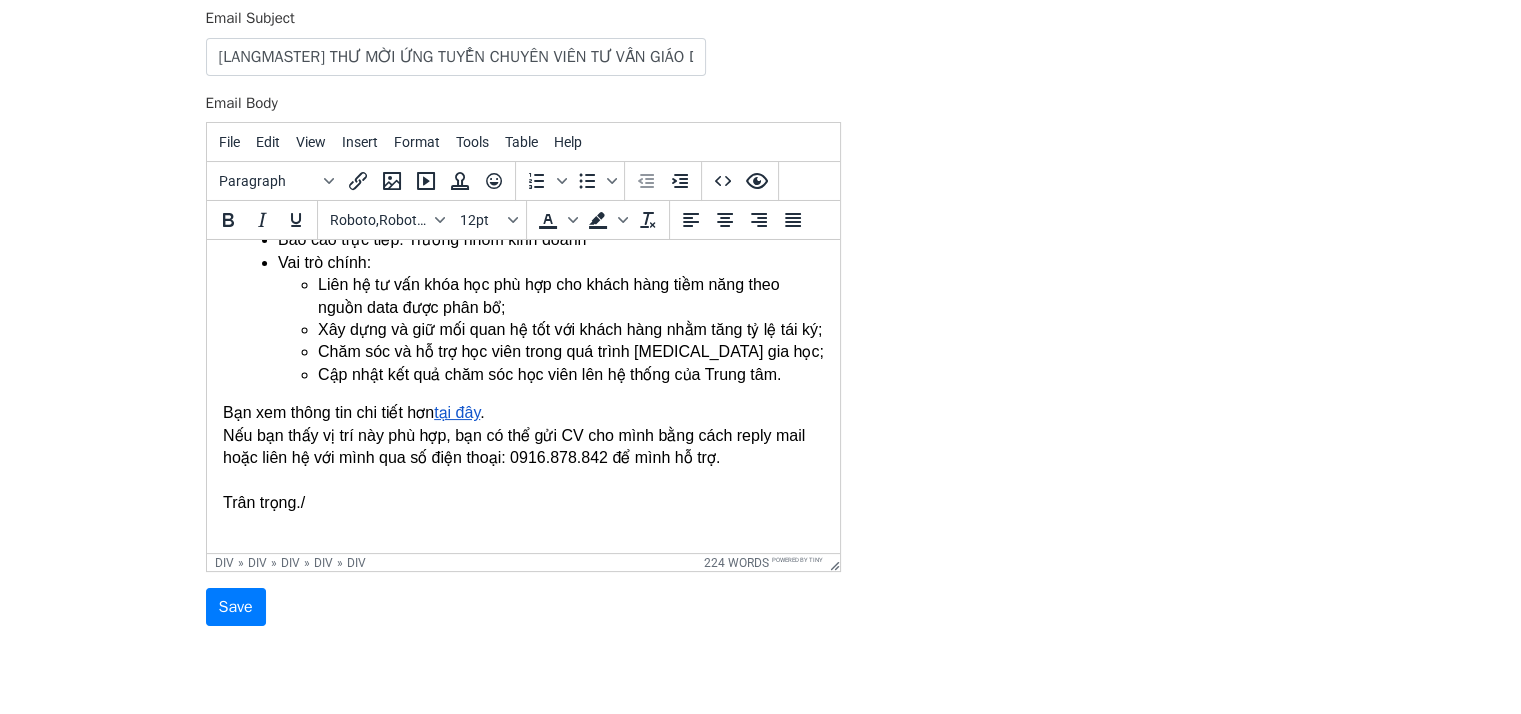 scroll, scrollTop: 296, scrollLeft: 0, axis: vertical 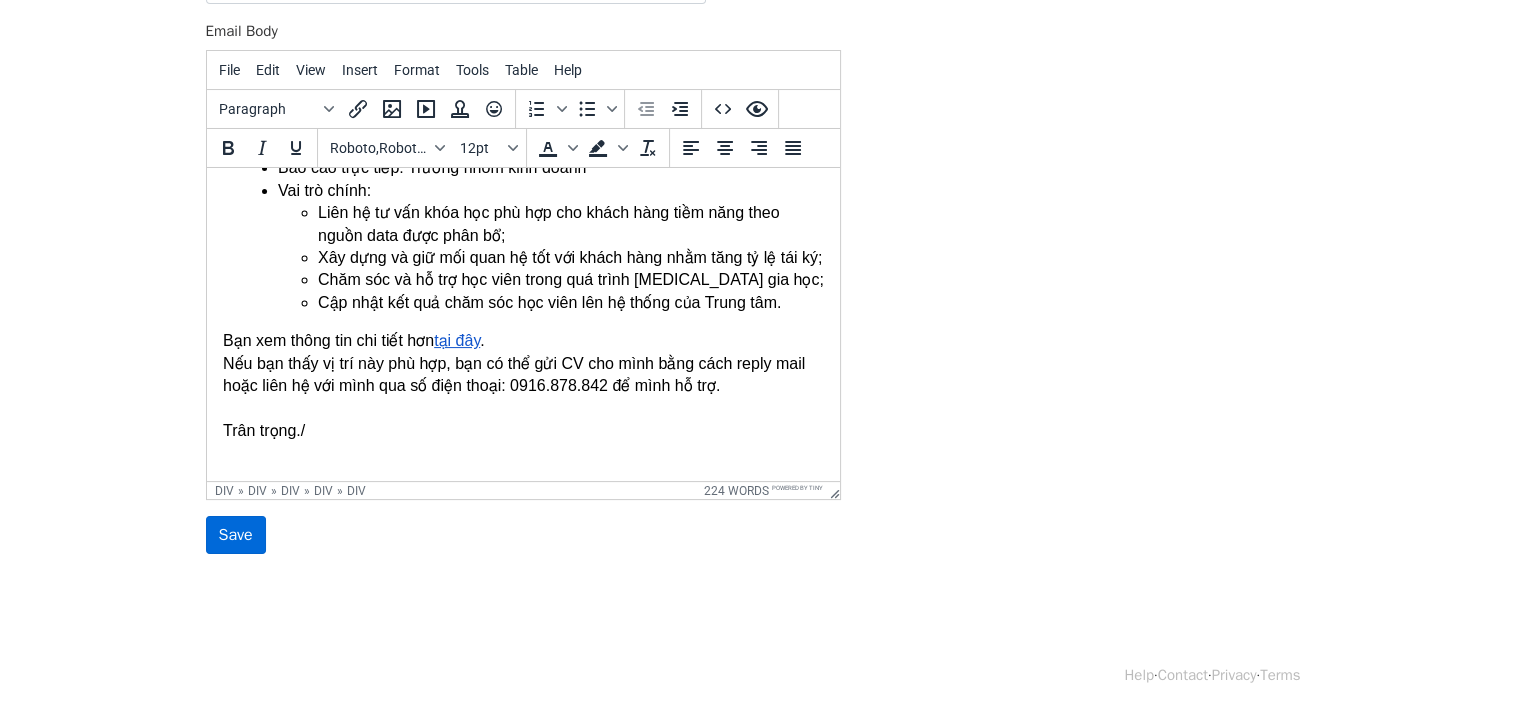 click on "Save" at bounding box center [236, 535] 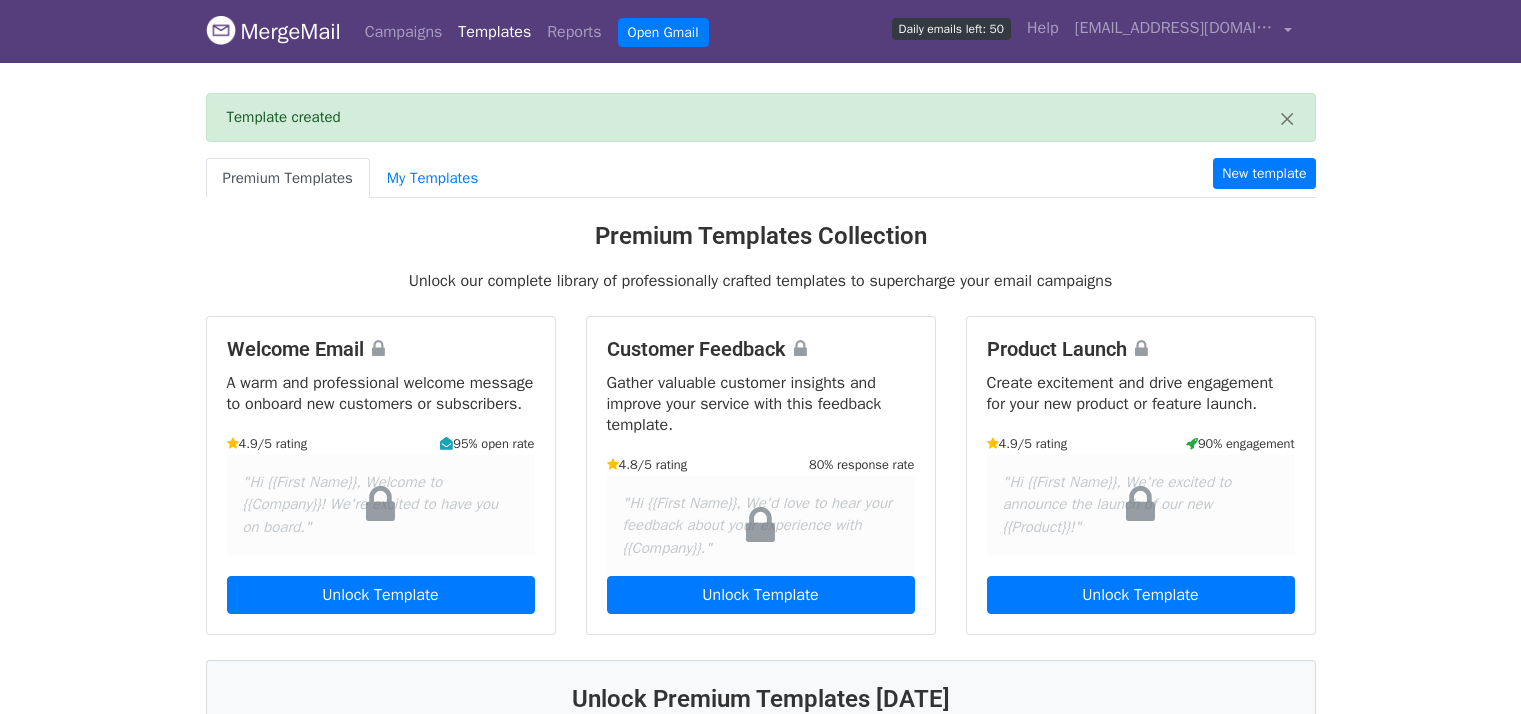scroll, scrollTop: 0, scrollLeft: 0, axis: both 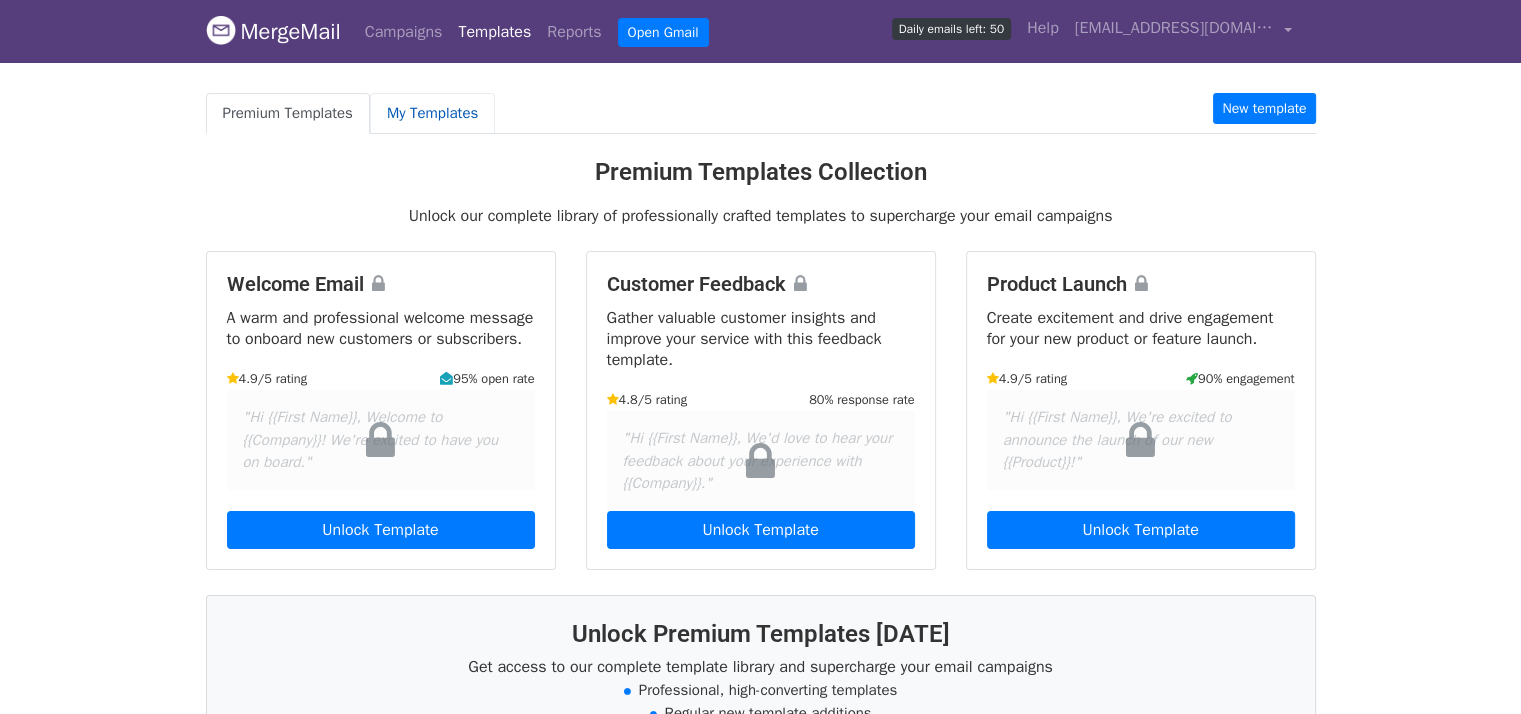 click on "My Templates" at bounding box center [432, 113] 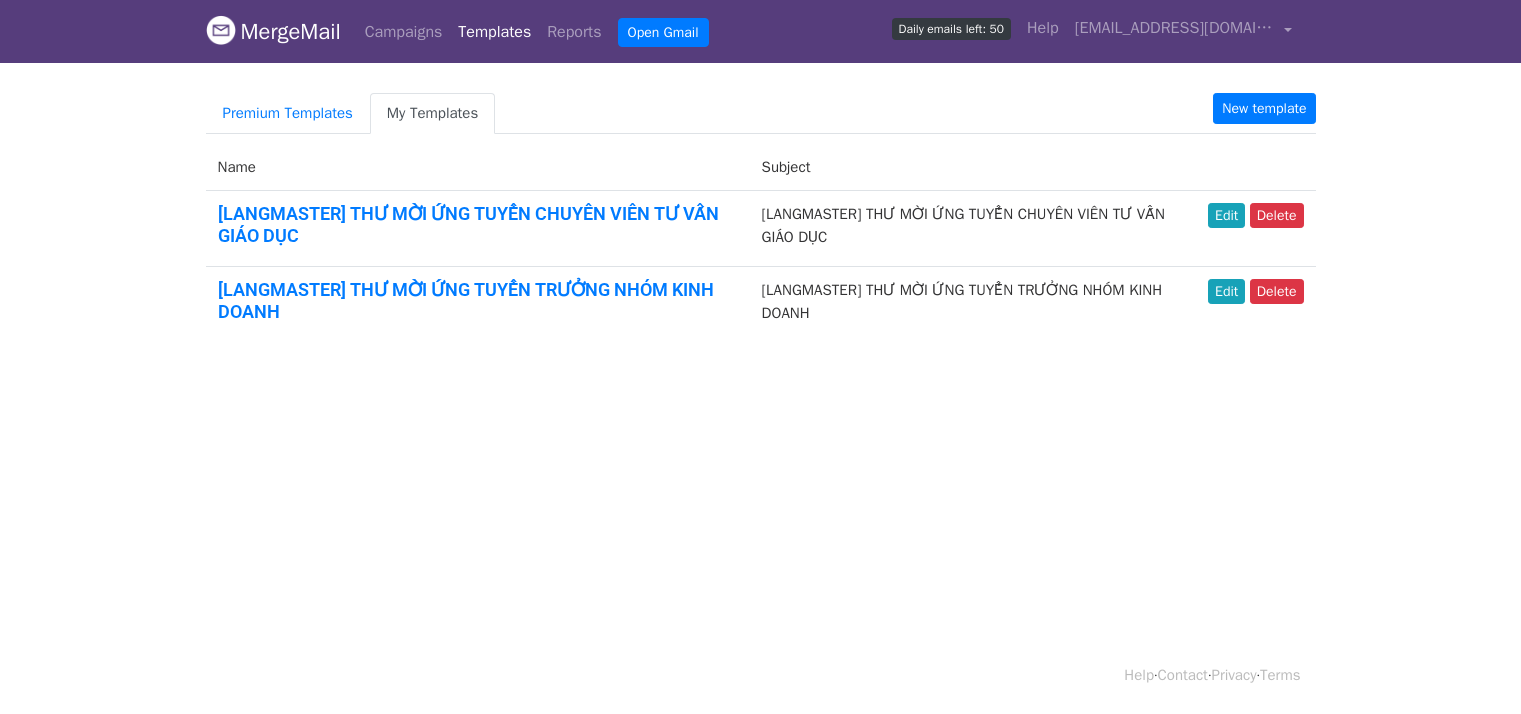 scroll, scrollTop: 0, scrollLeft: 0, axis: both 